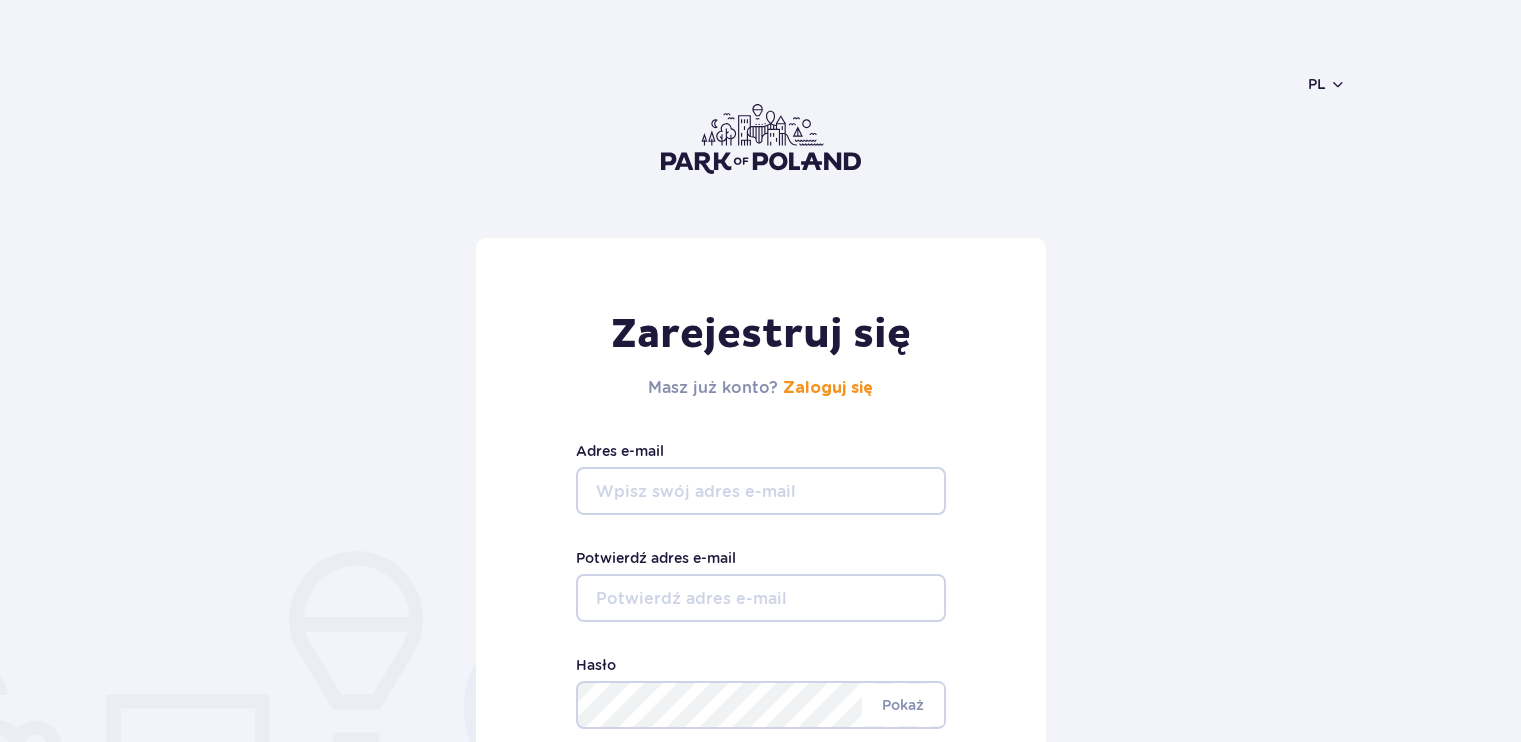 scroll, scrollTop: 0, scrollLeft: 0, axis: both 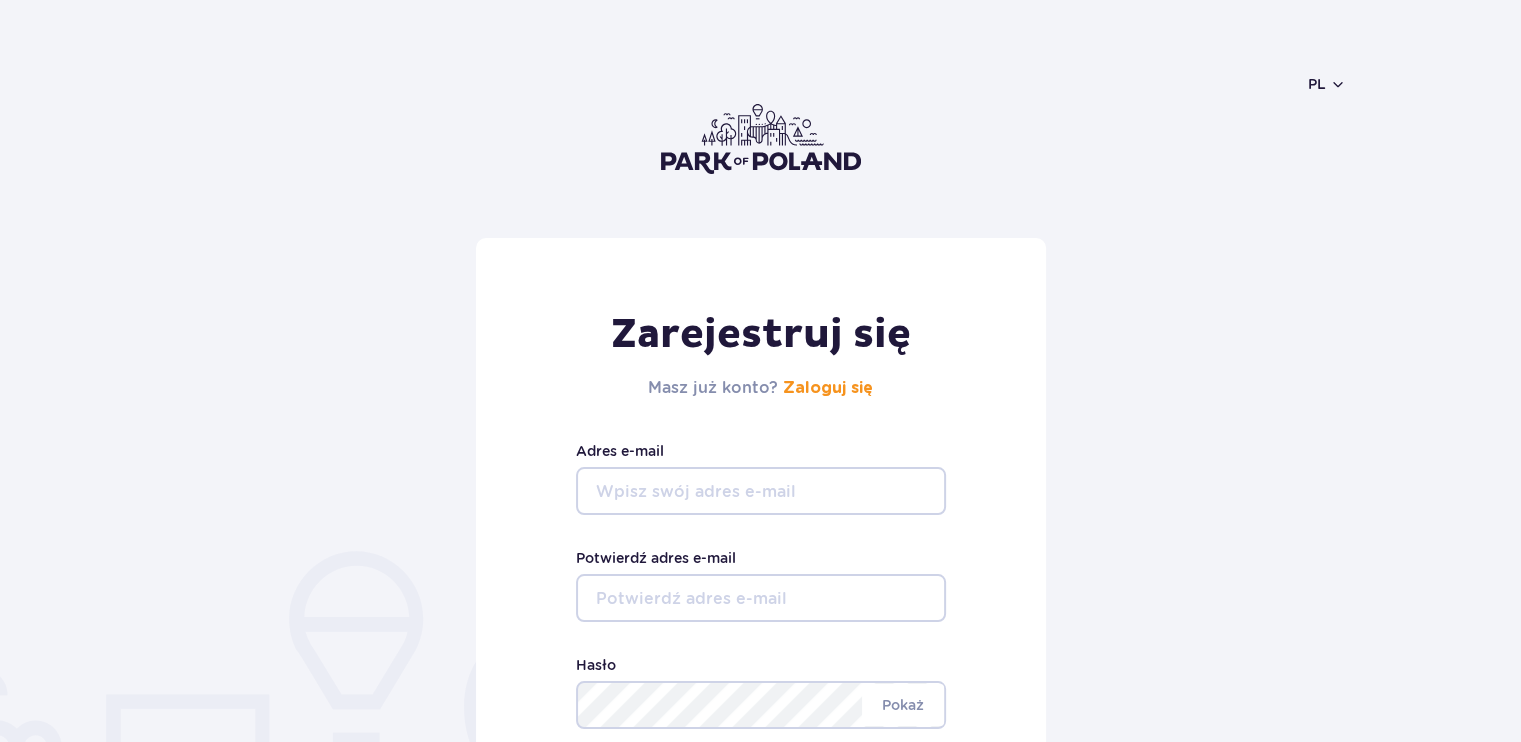 click on "Adres e-mail" at bounding box center [761, 491] 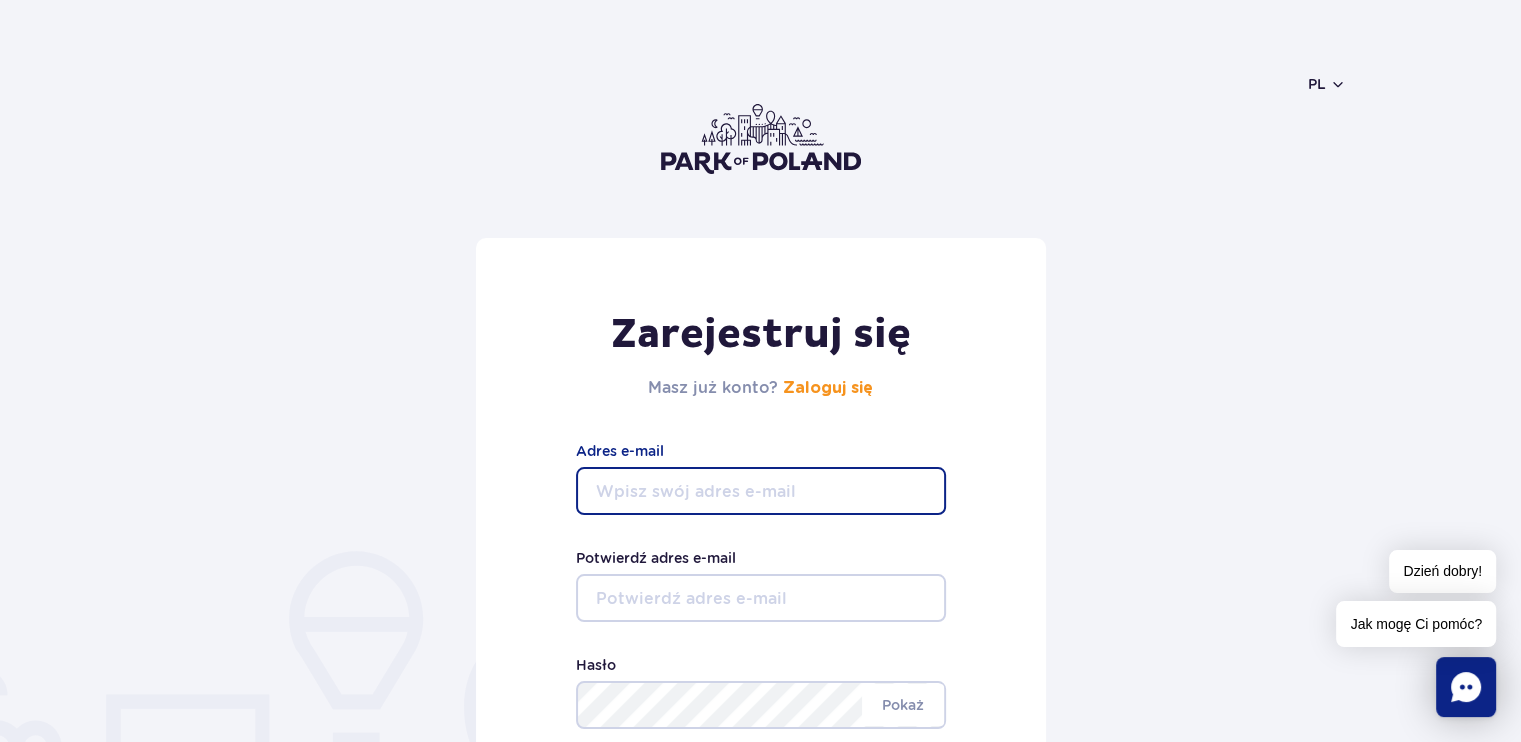 type on "[EMAIL_ADDRESS][DOMAIN_NAME]" 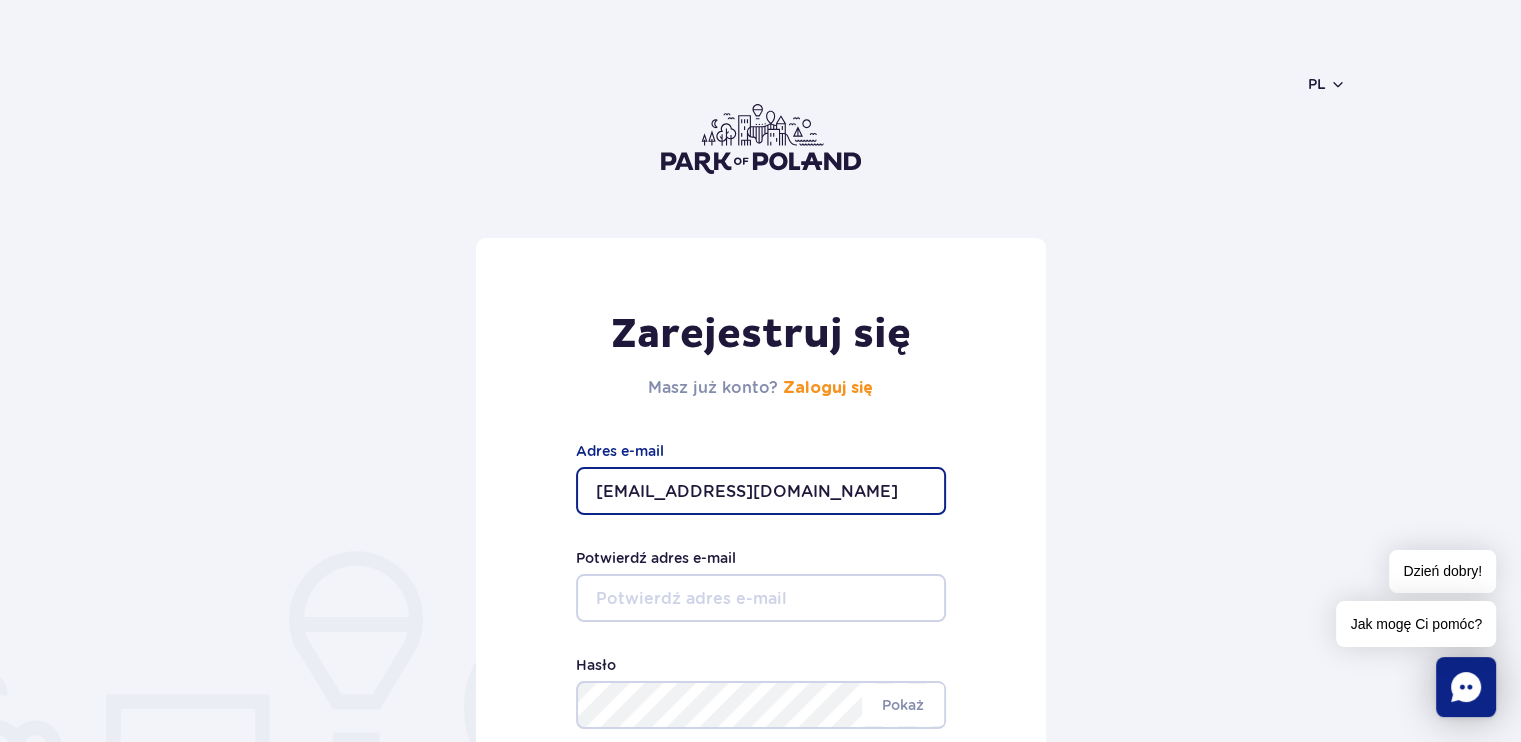 type on "liwskw420@gmail.com" 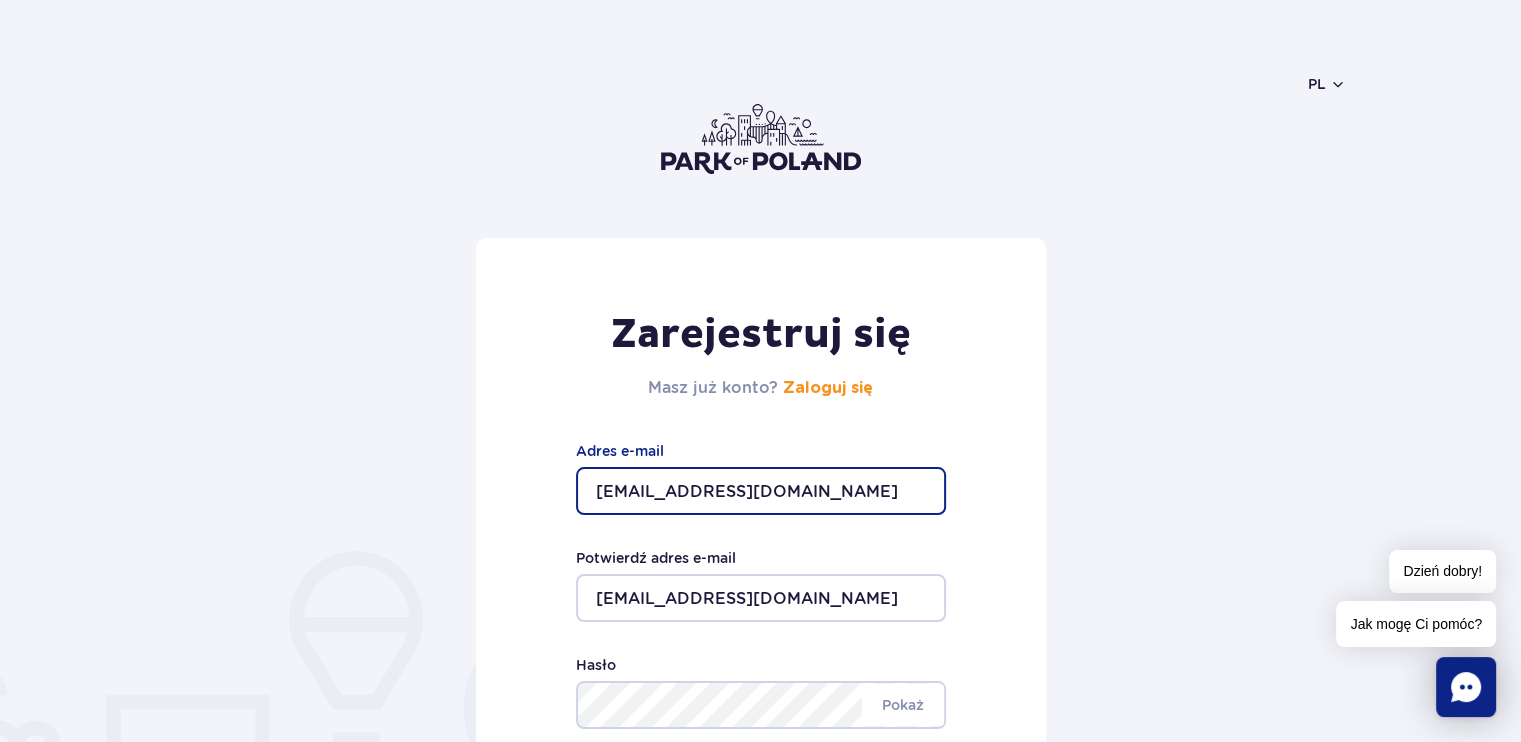 click on "Zarejestruj się
Masz już konto?
Zaloguj się
liwskw420@gmail.com
Adres e-mail
liwskw420@gmail.com
Potwierdź adres e-mail
Minimum 8 znaków.
Pokaż
Hasło
Zarejestruj się" at bounding box center (760, 579) 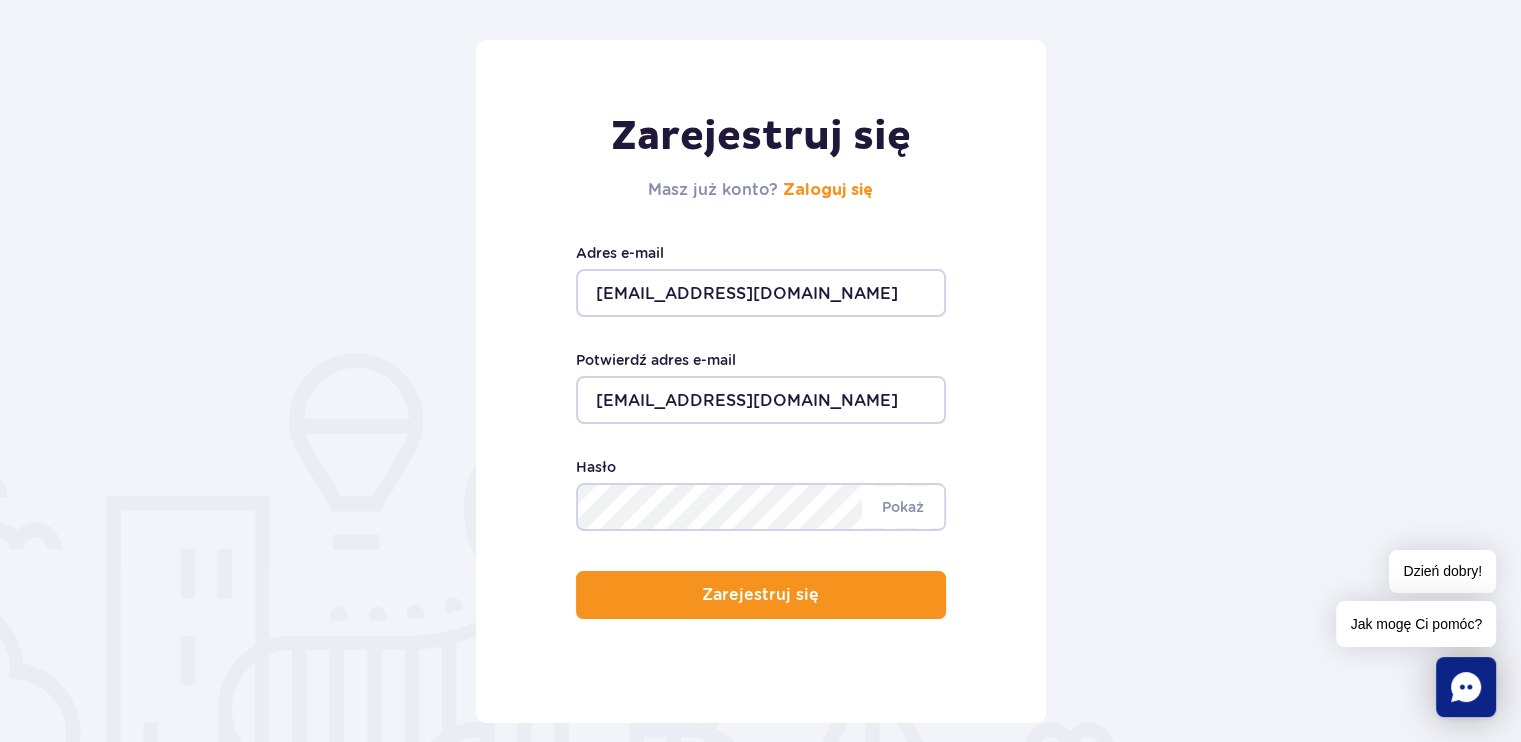 scroll, scrollTop: 200, scrollLeft: 0, axis: vertical 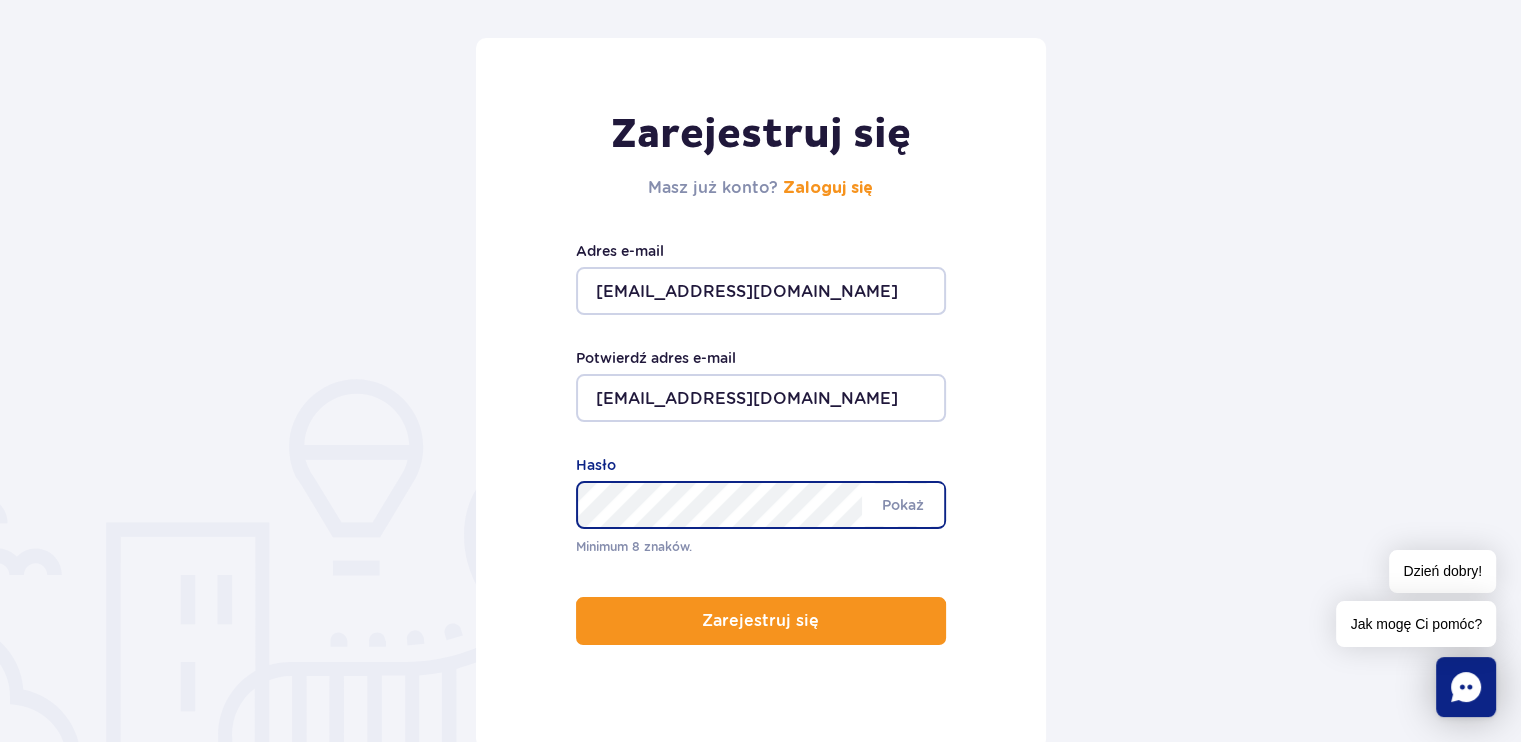 click on "Zarejestruj się" at bounding box center [761, 621] 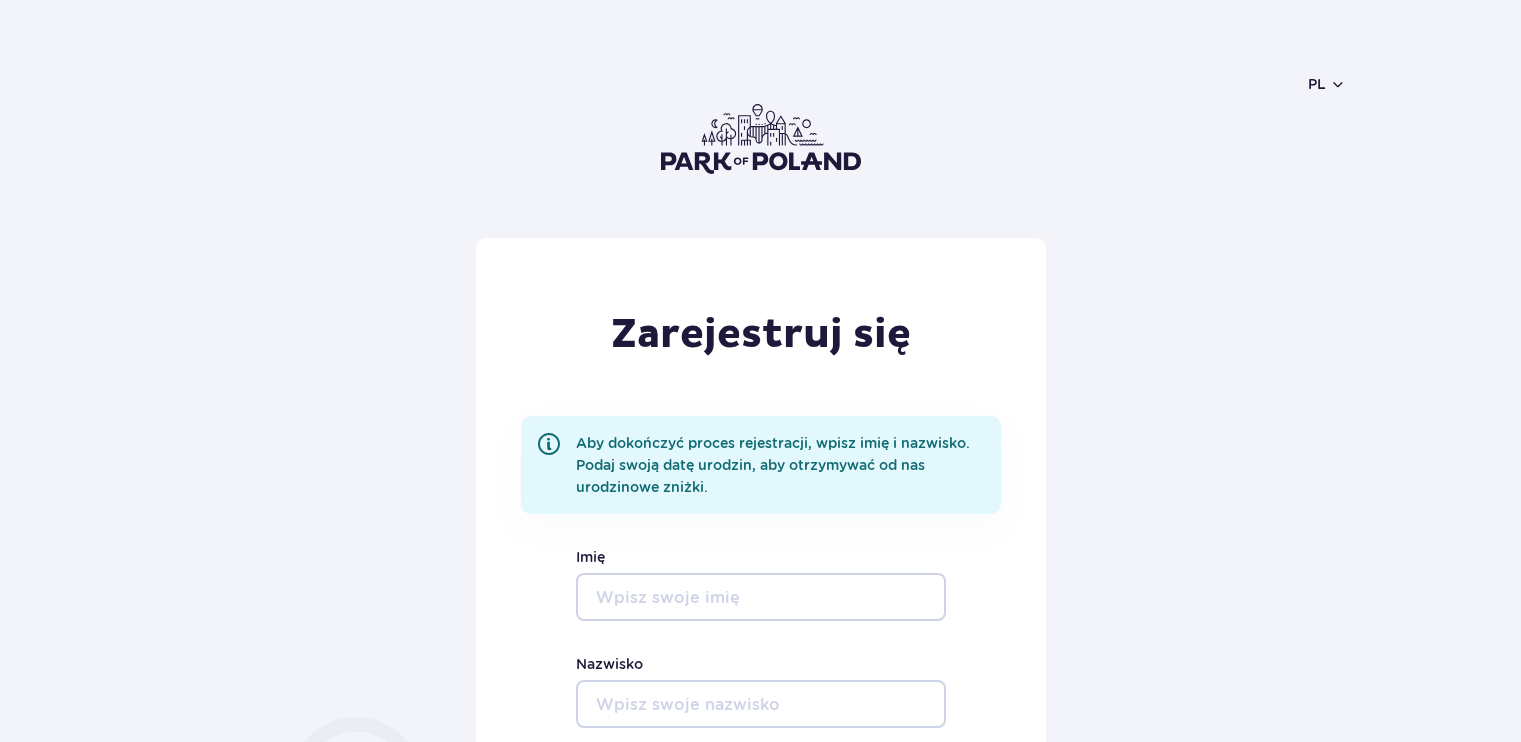 scroll, scrollTop: 0, scrollLeft: 0, axis: both 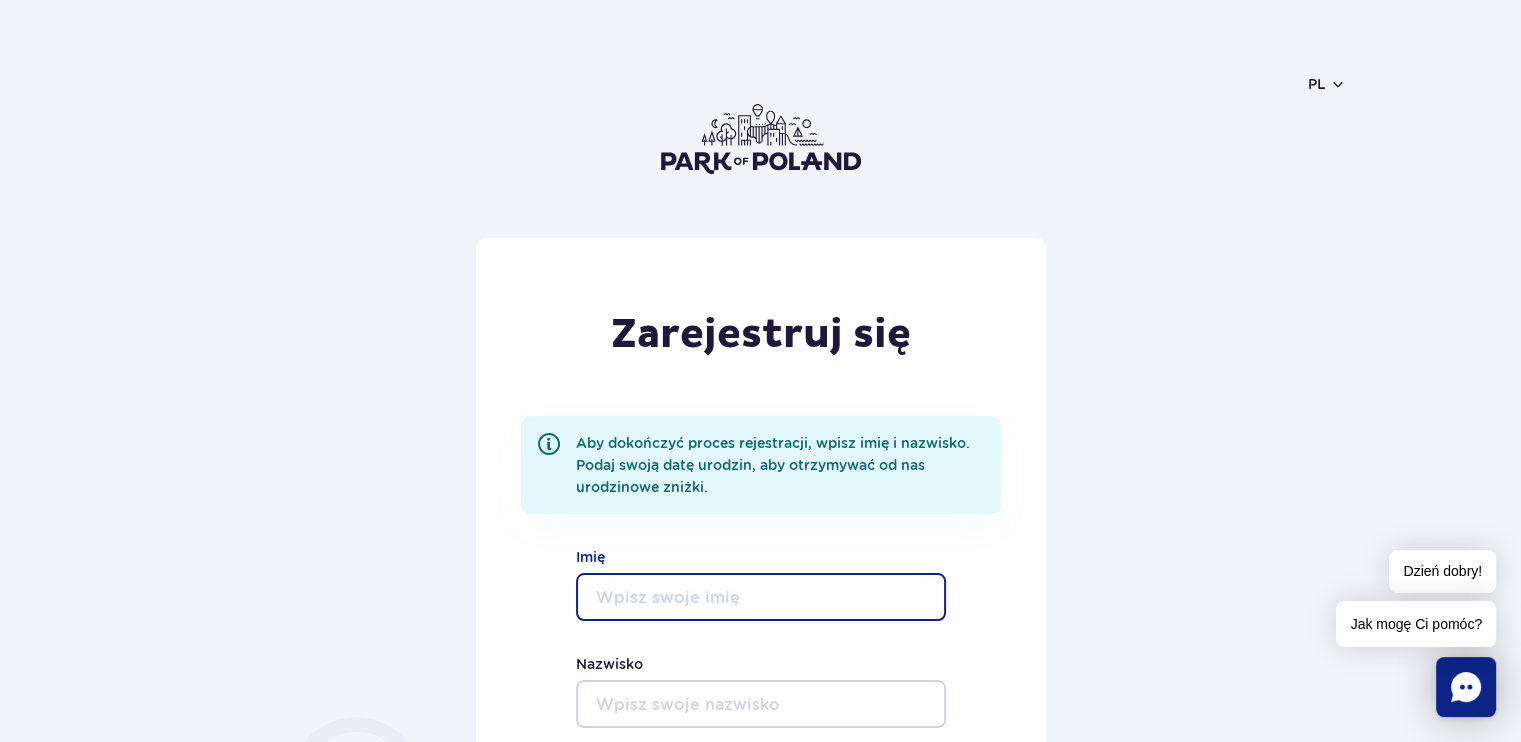 click on "Imię" at bounding box center (761, 597) 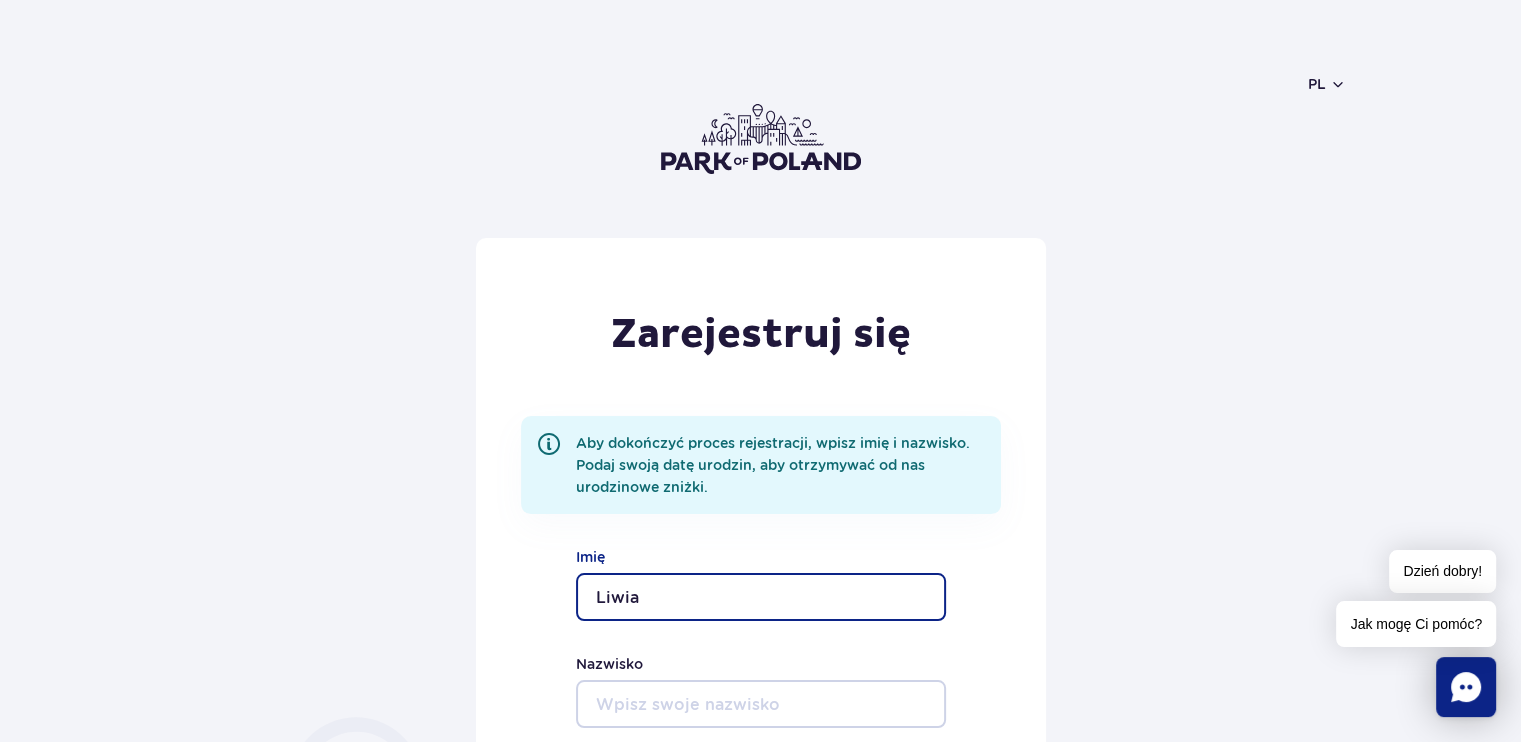 type on "Liwia" 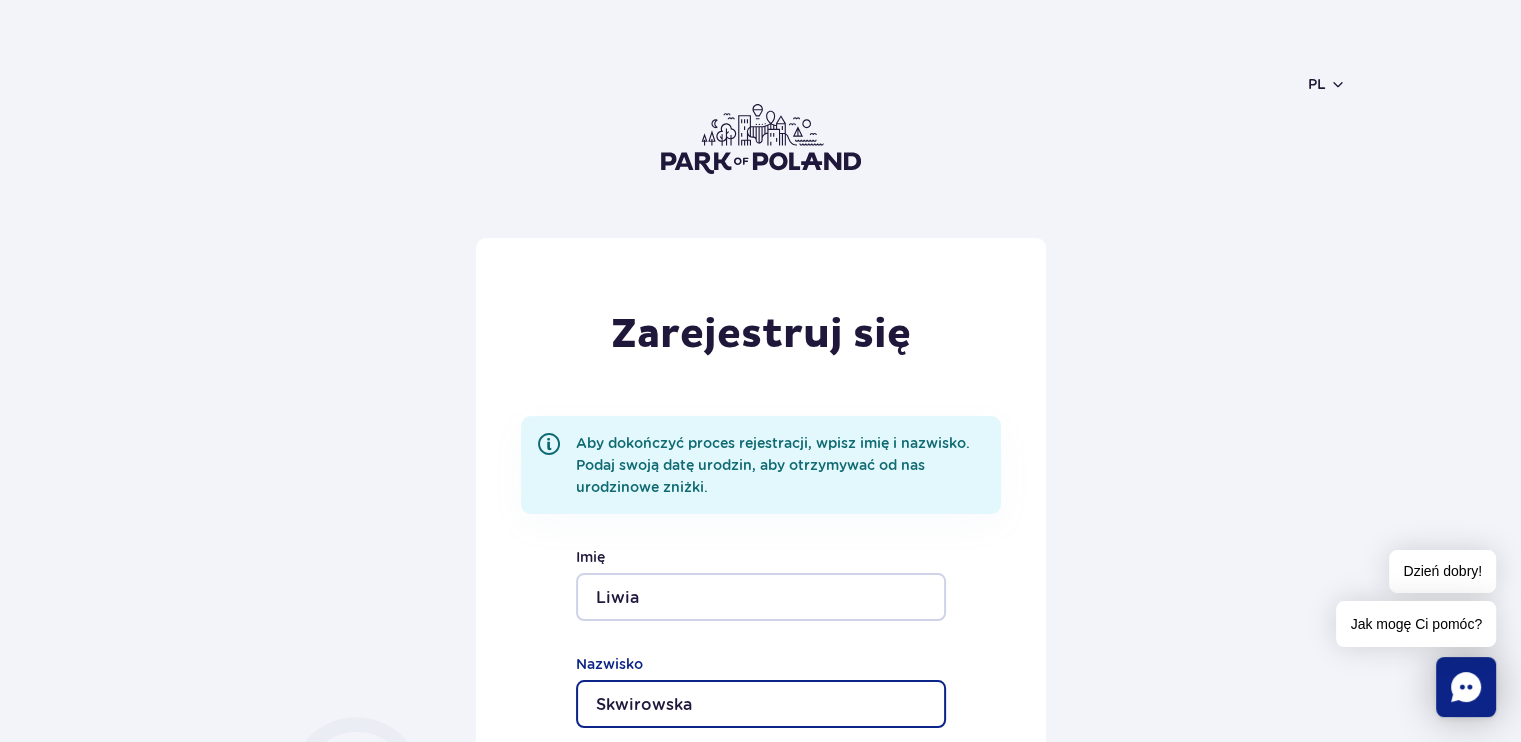type on "Skwirowska" 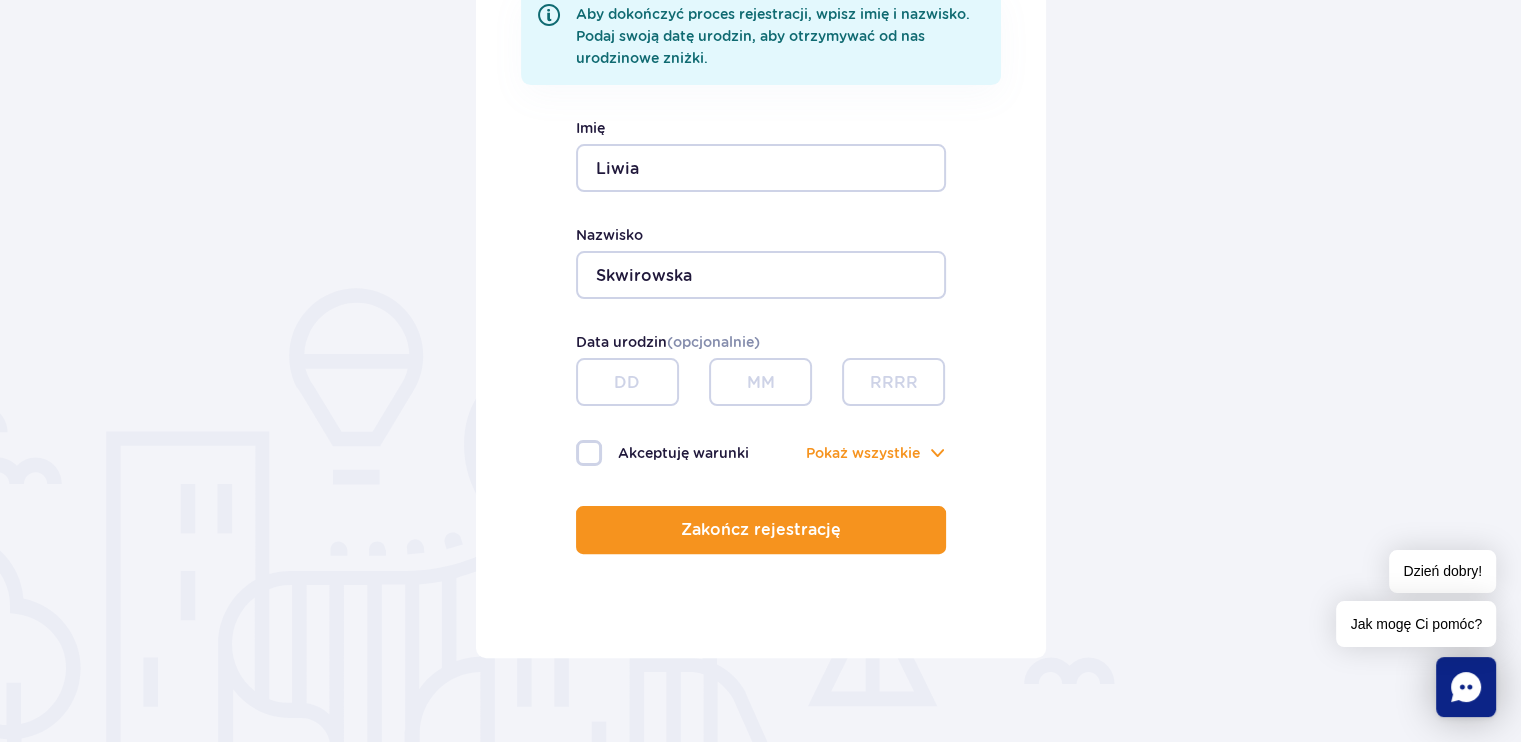 scroll, scrollTop: 520, scrollLeft: 0, axis: vertical 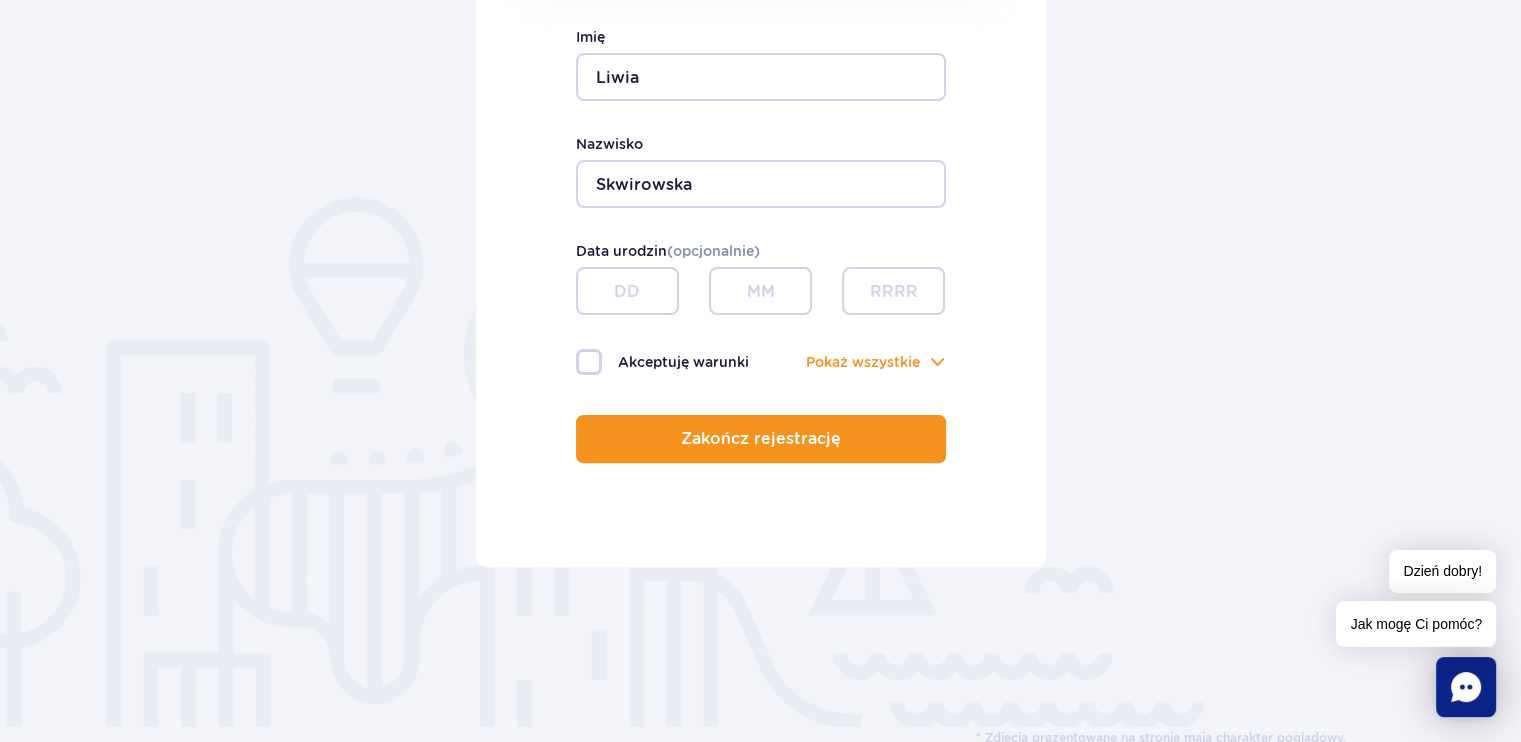 click at bounding box center [627, 291] 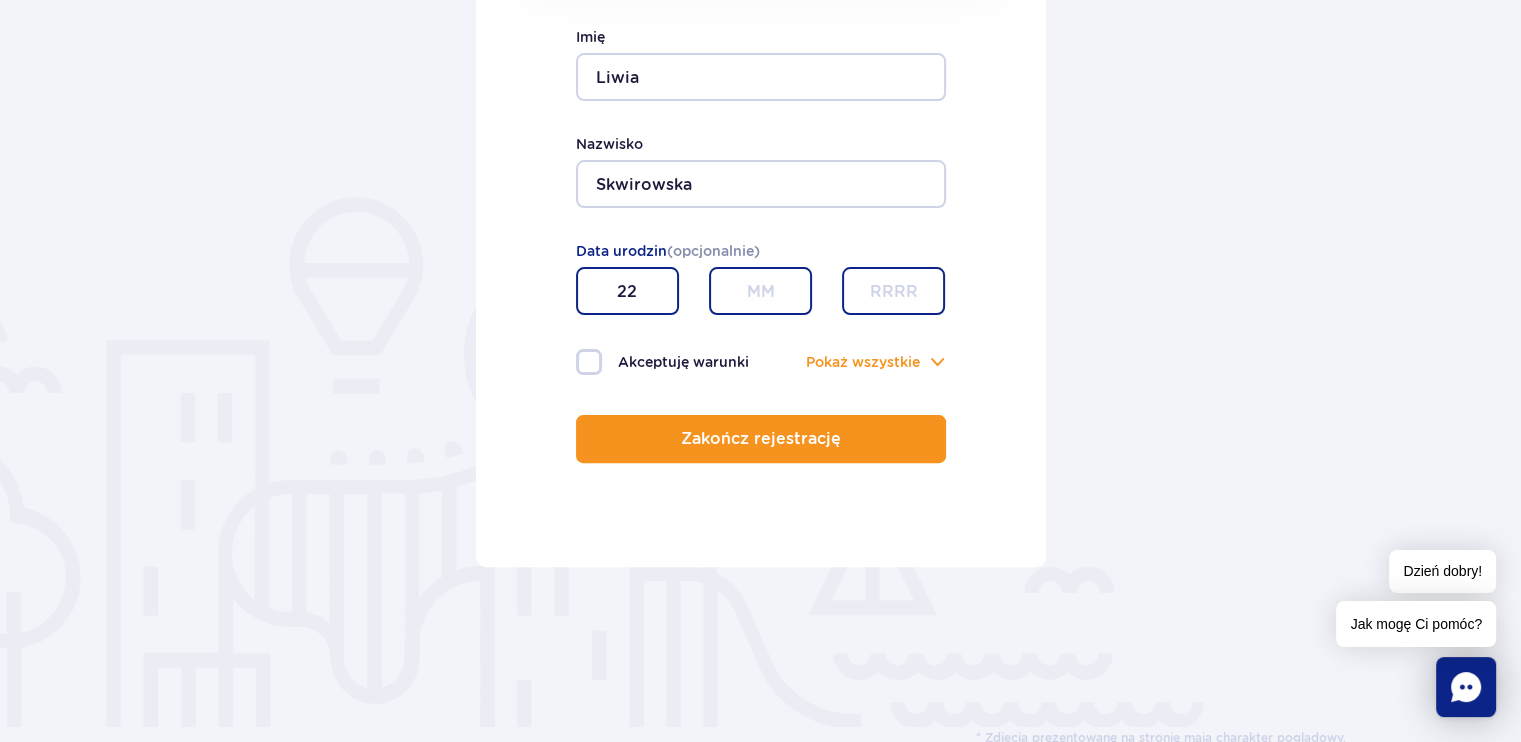 type on "22" 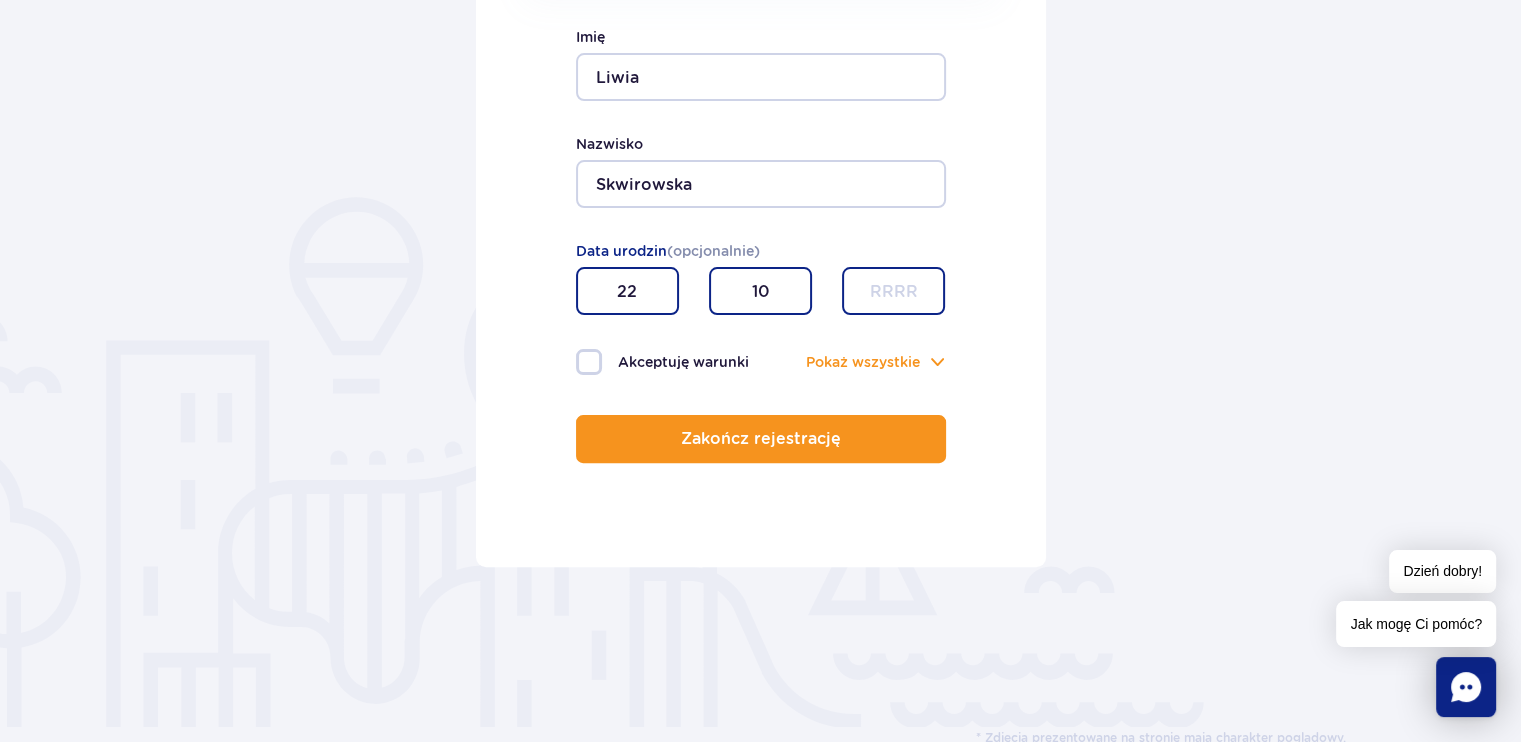 type on "10" 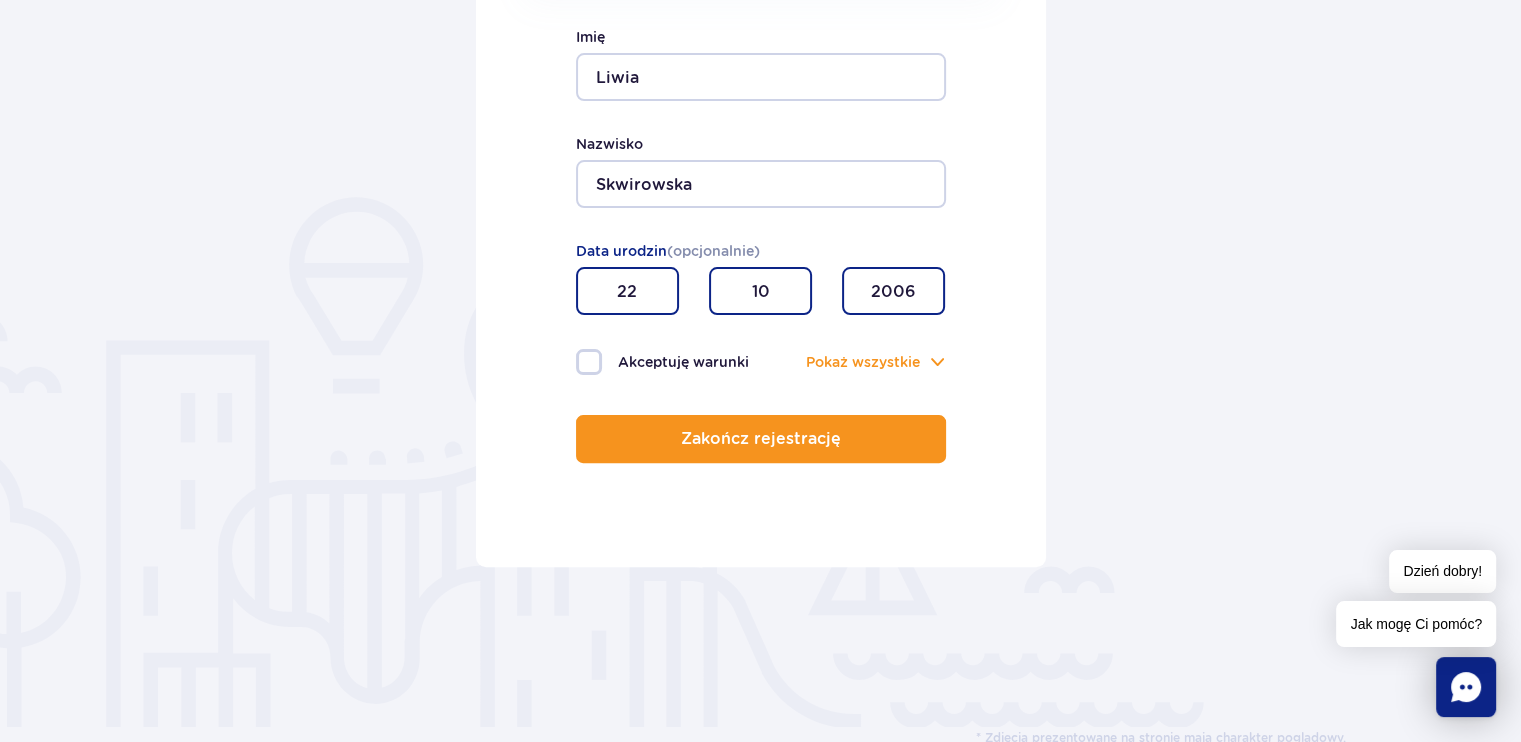 type on "2006" 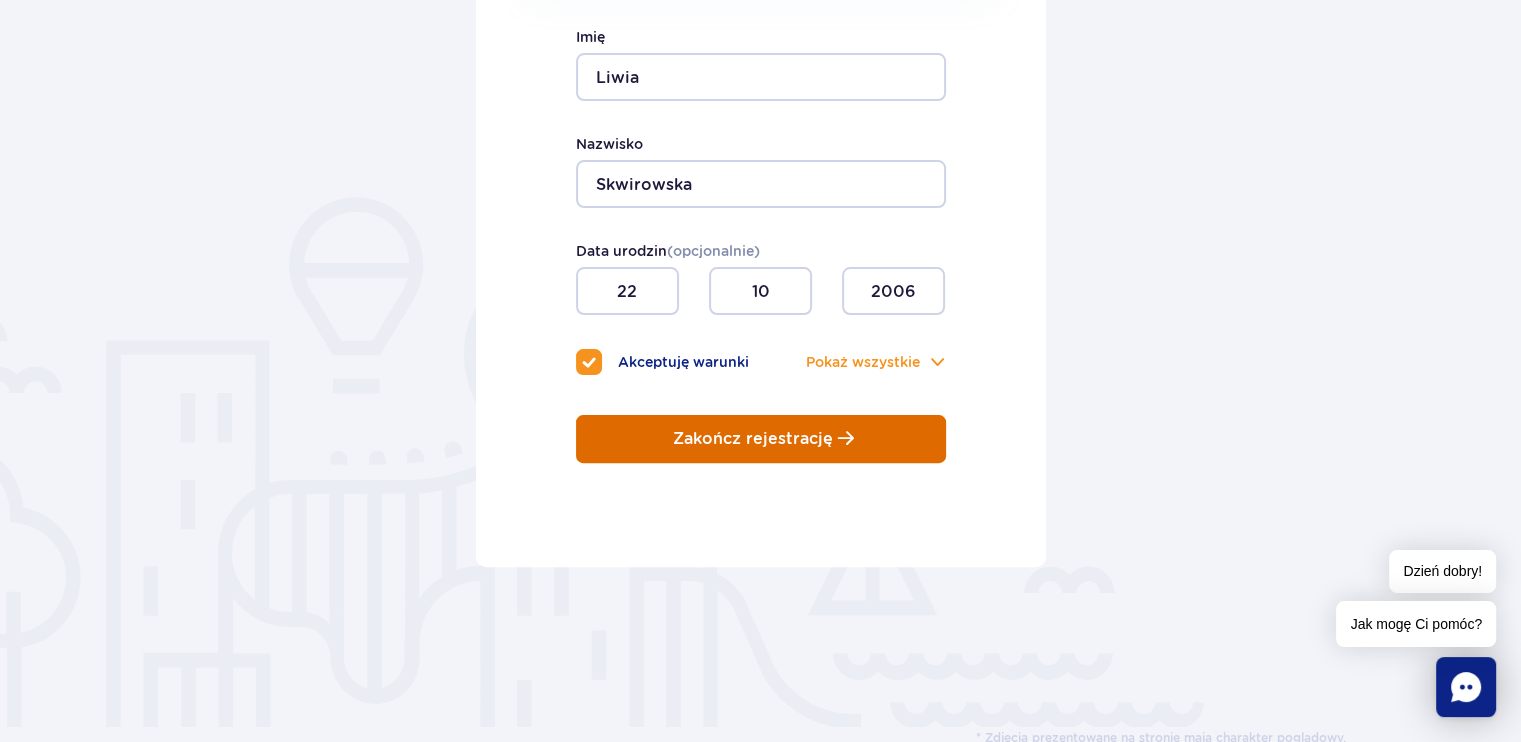 click on "Zakończ rejestrację" at bounding box center (753, 439) 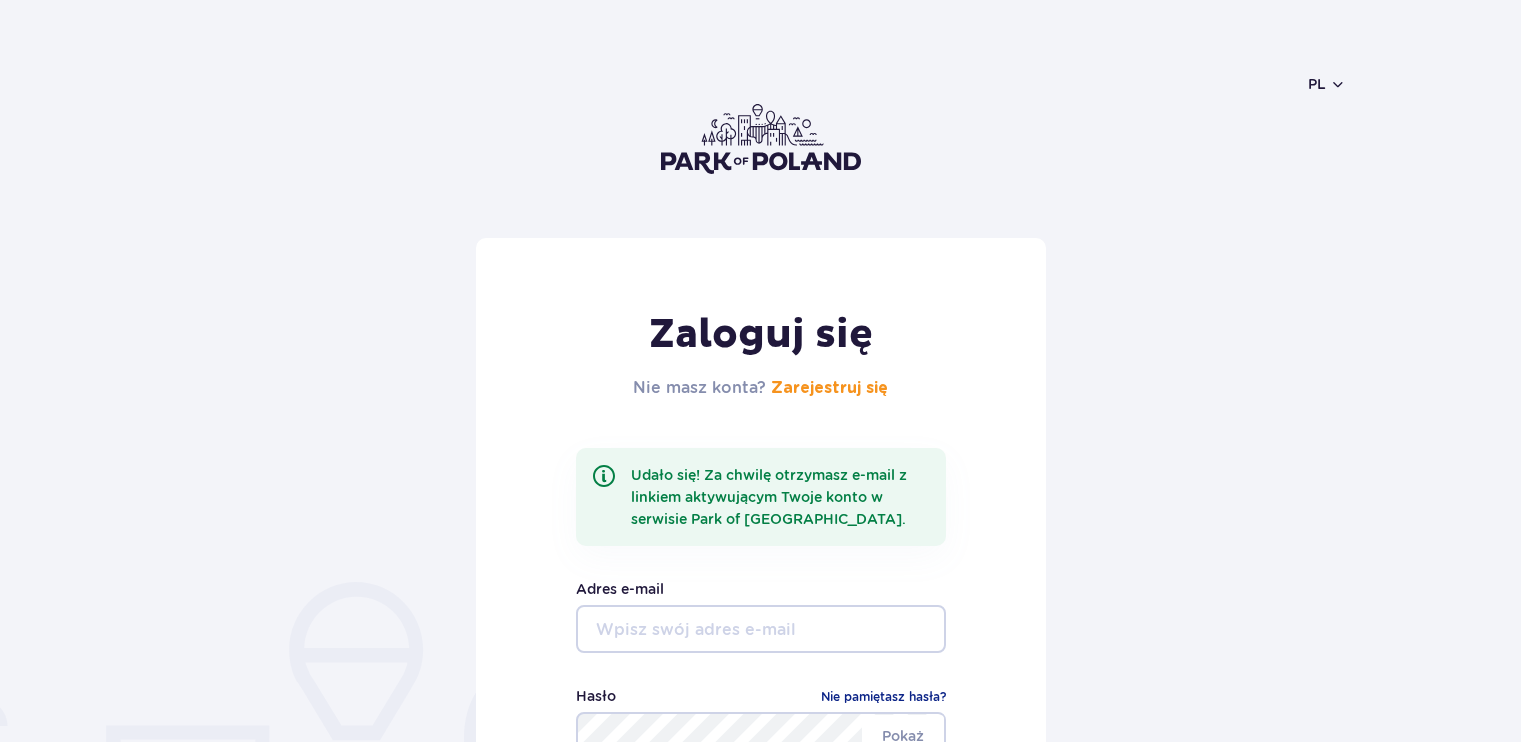 scroll, scrollTop: 0, scrollLeft: 0, axis: both 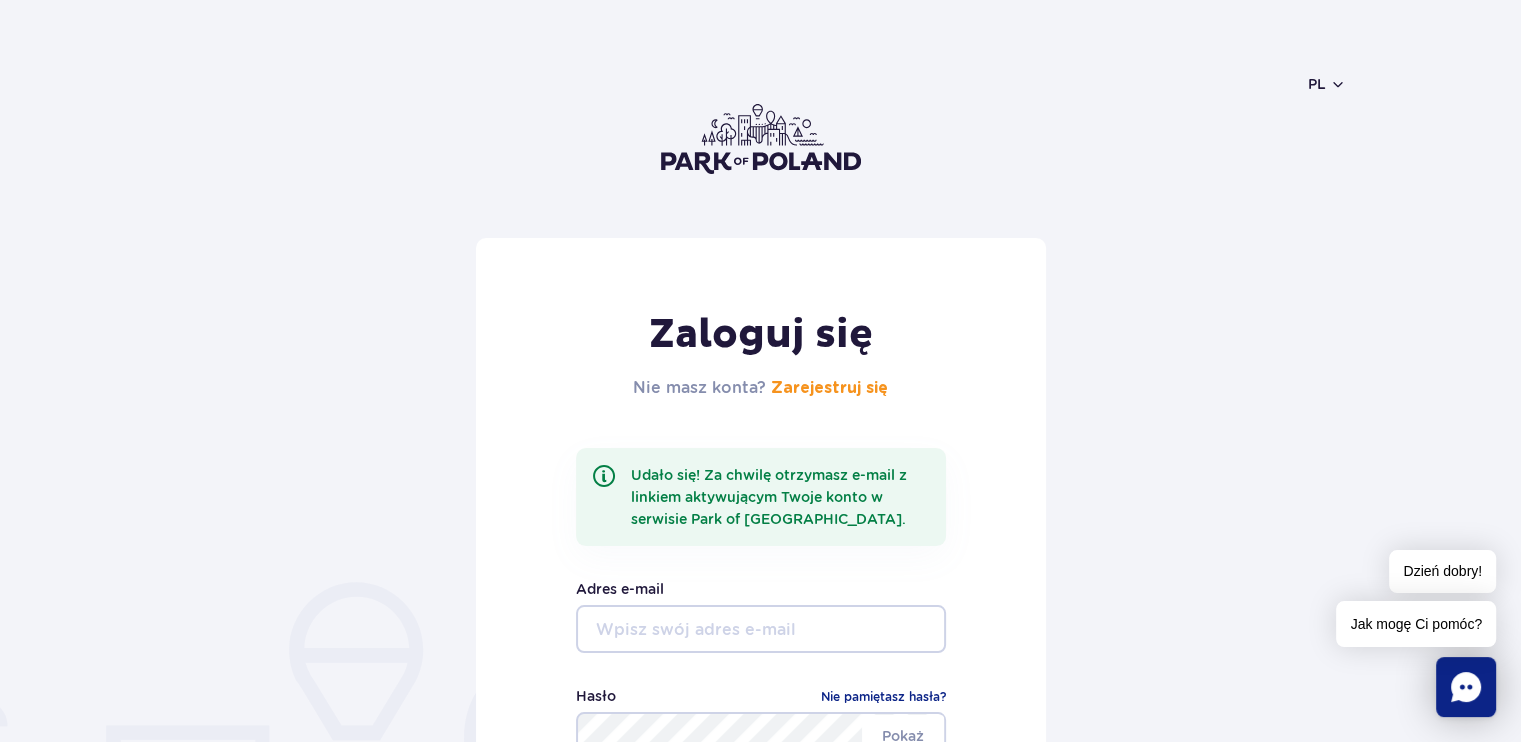 type on "[EMAIL_ADDRESS][DOMAIN_NAME]" 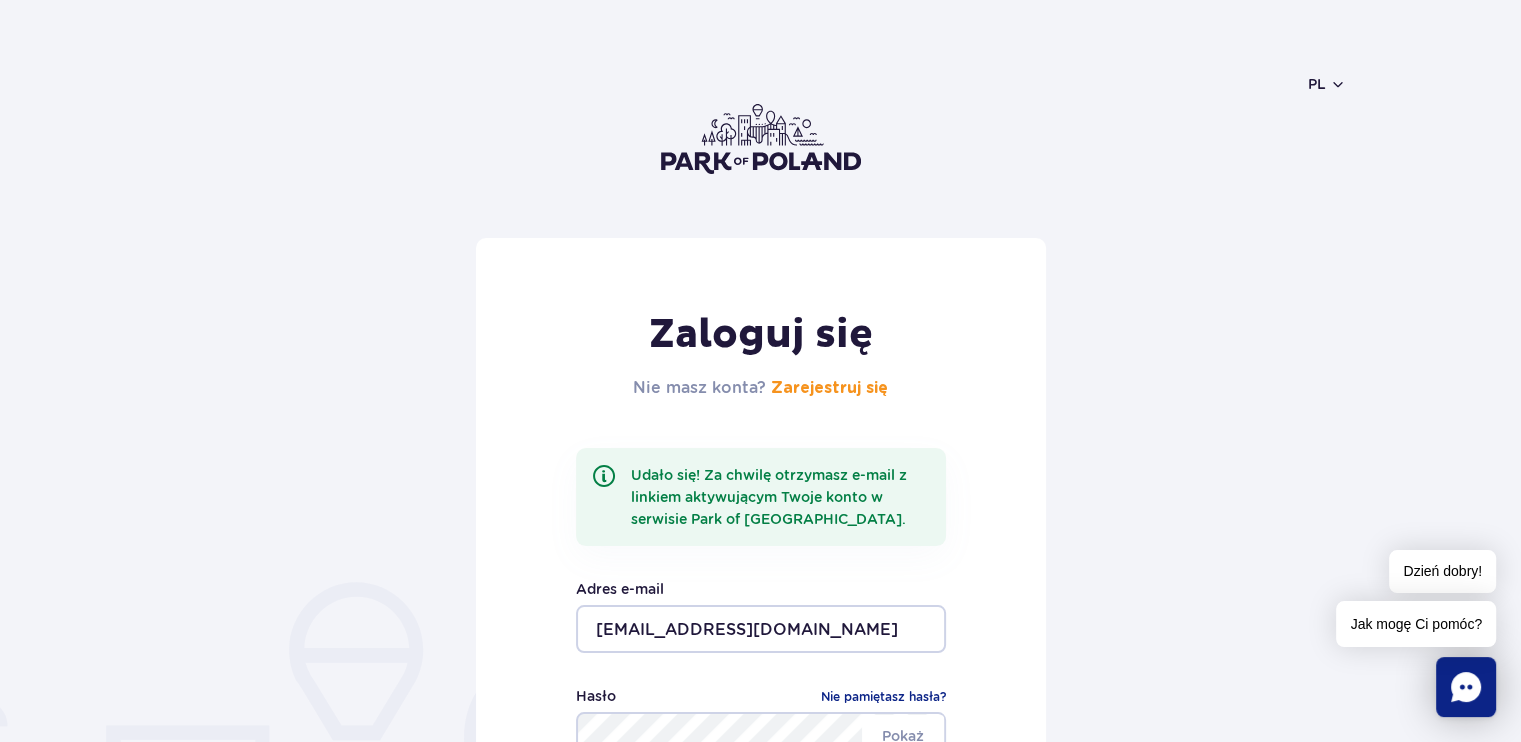 scroll, scrollTop: 522, scrollLeft: 0, axis: vertical 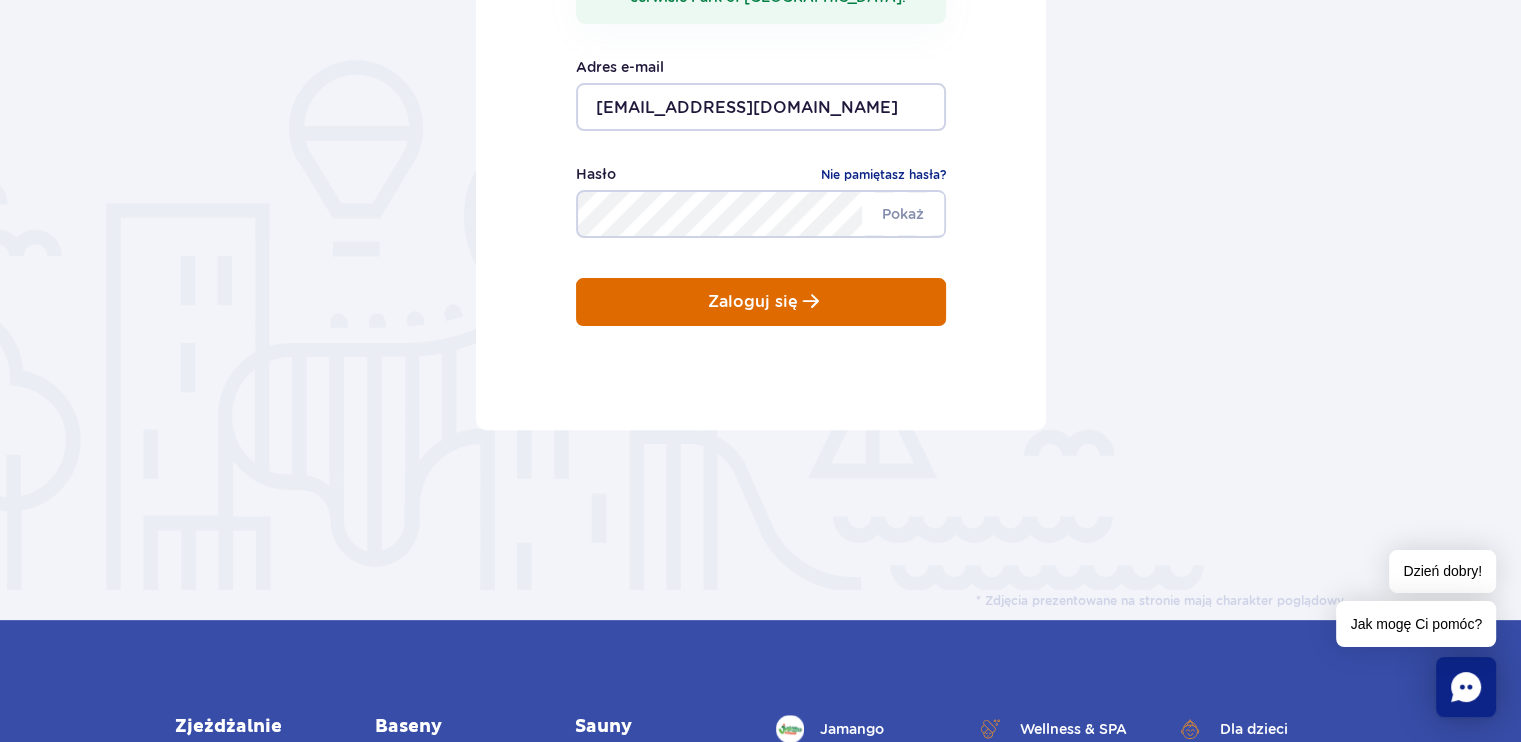 click on "Zaloguj się" at bounding box center [761, 302] 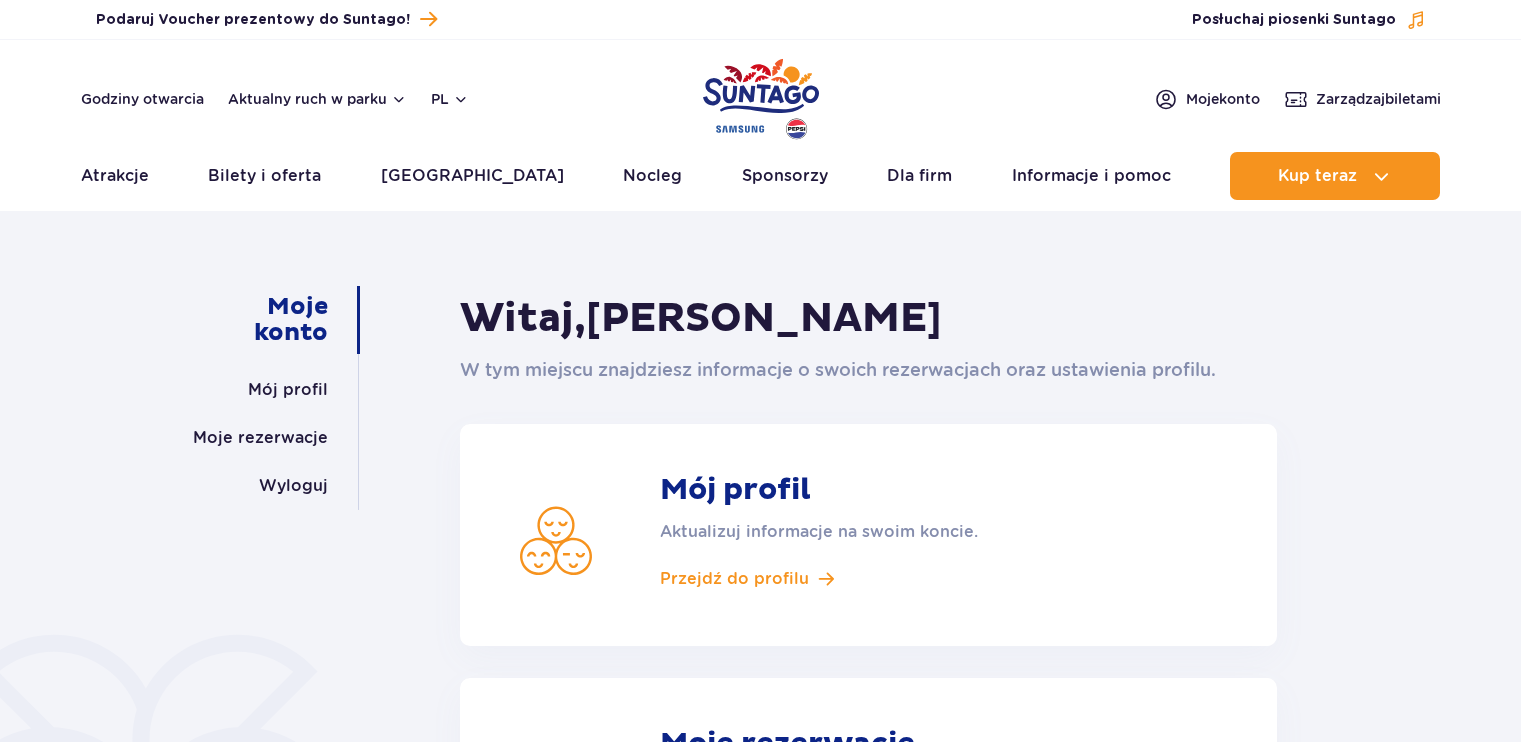 scroll, scrollTop: 0, scrollLeft: 0, axis: both 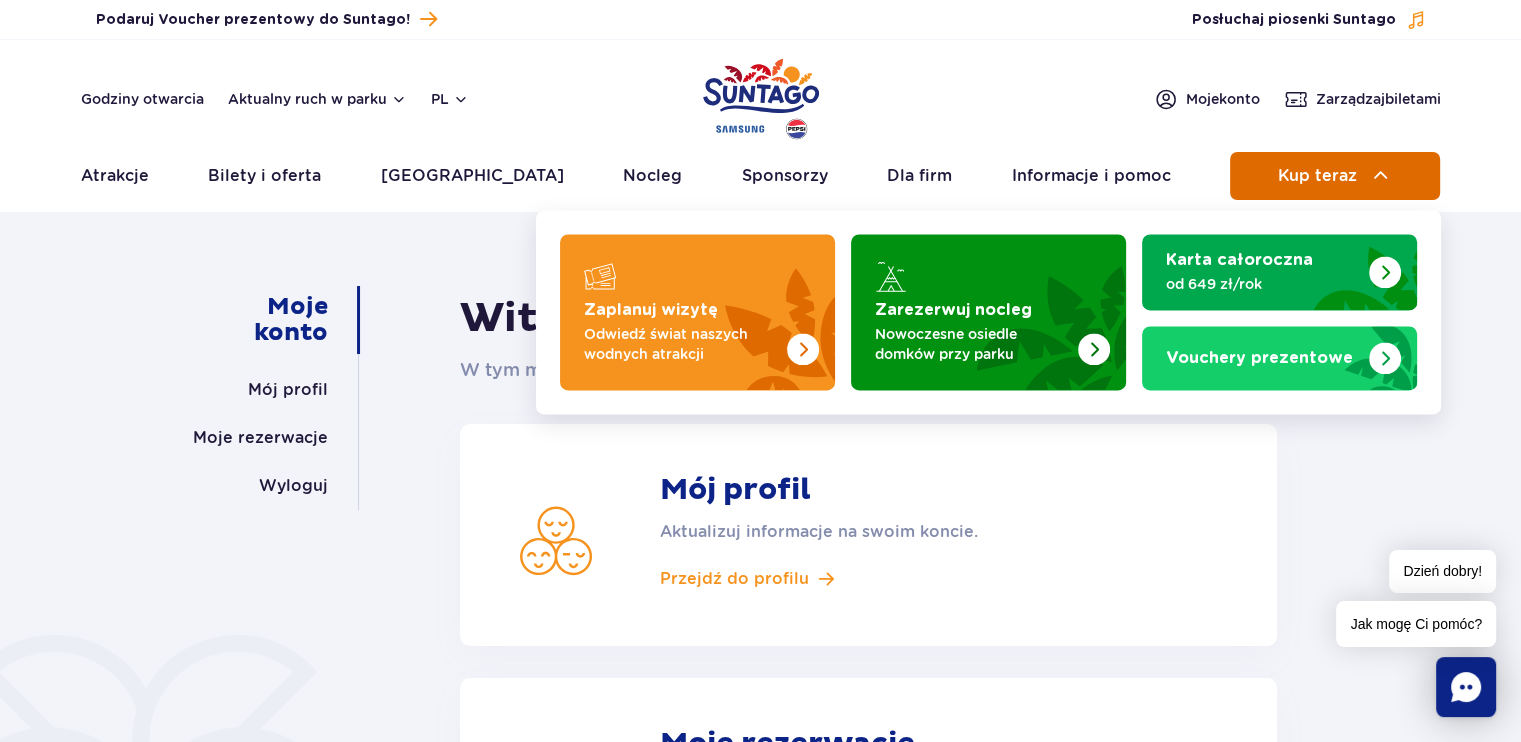 click on "Kup teraz" at bounding box center (1335, 176) 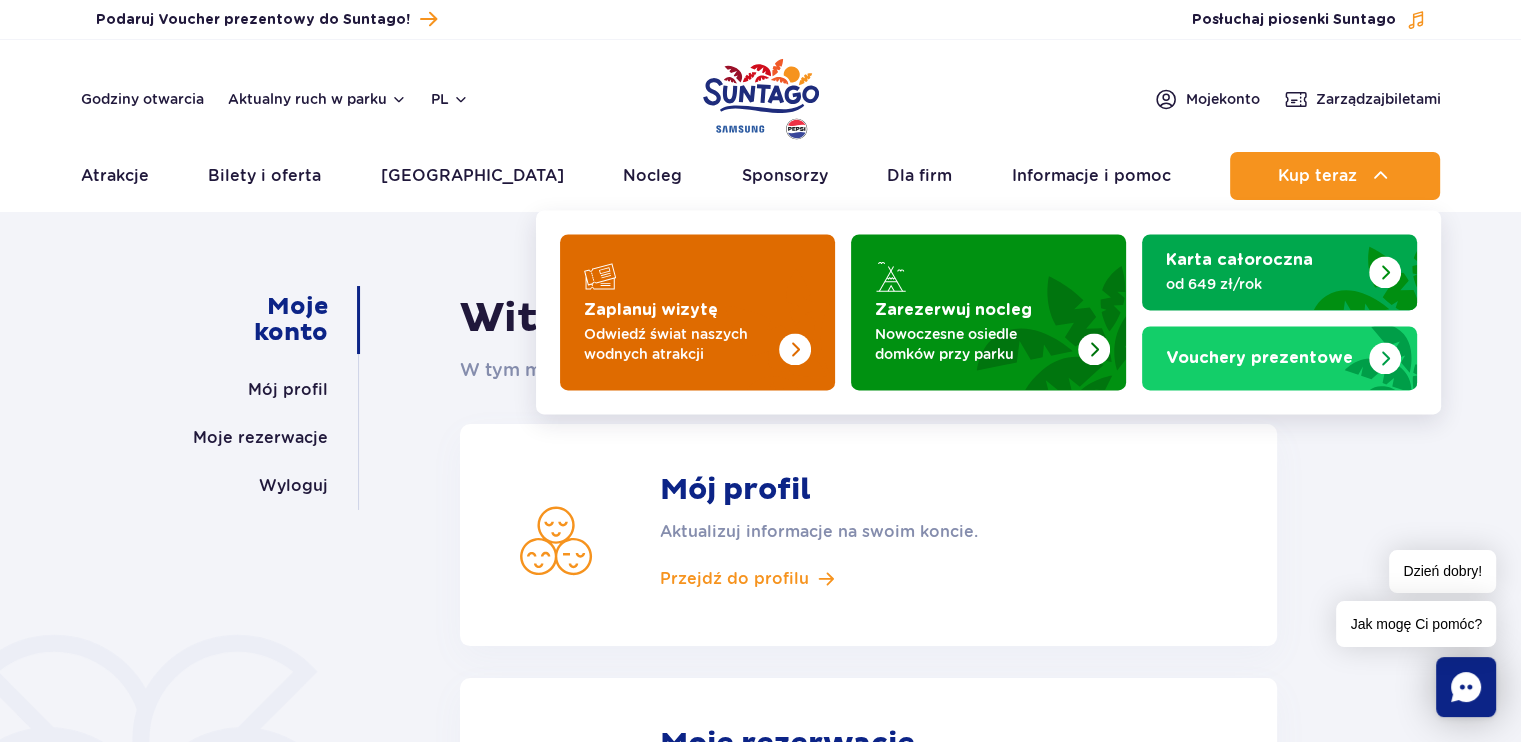 click at bounding box center (697, 312) 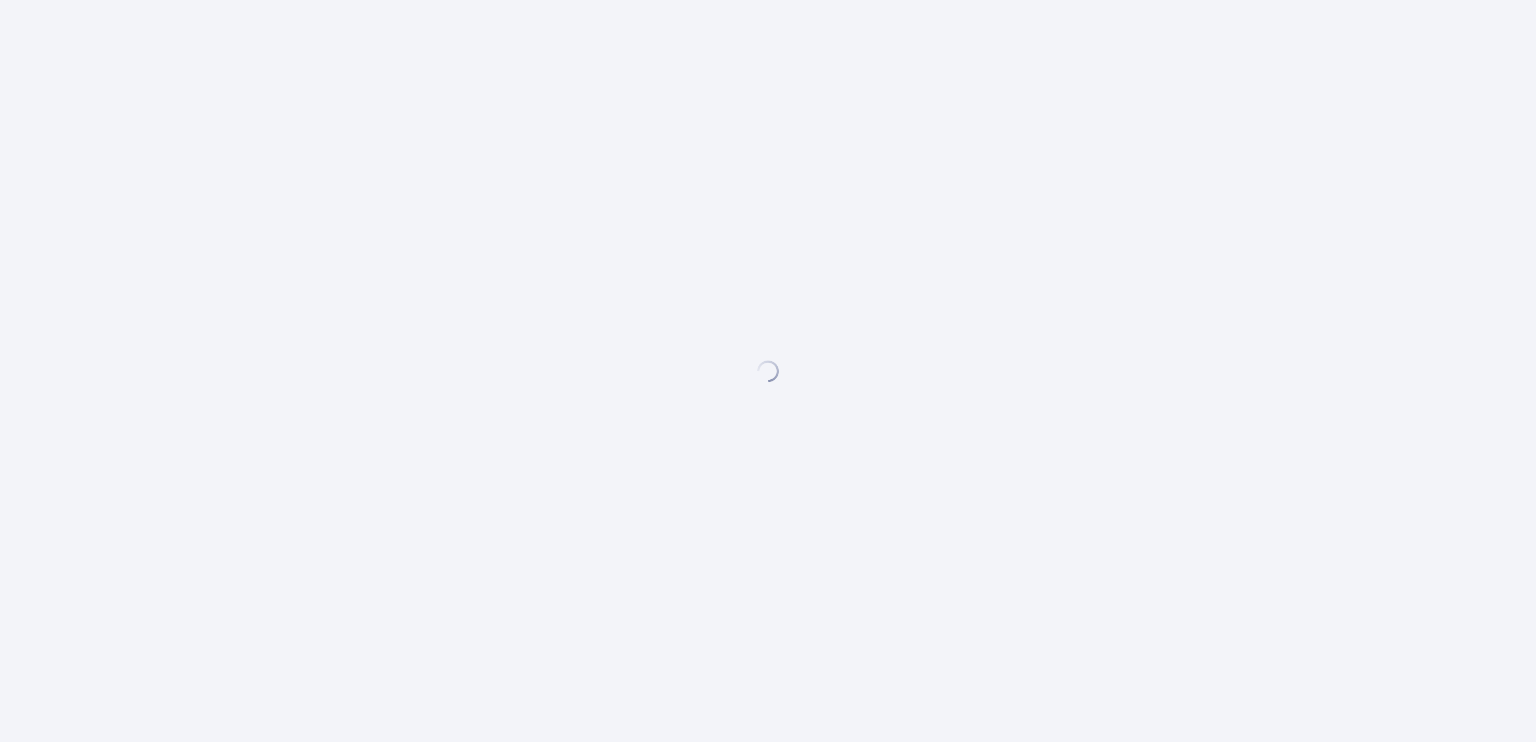 scroll, scrollTop: 0, scrollLeft: 0, axis: both 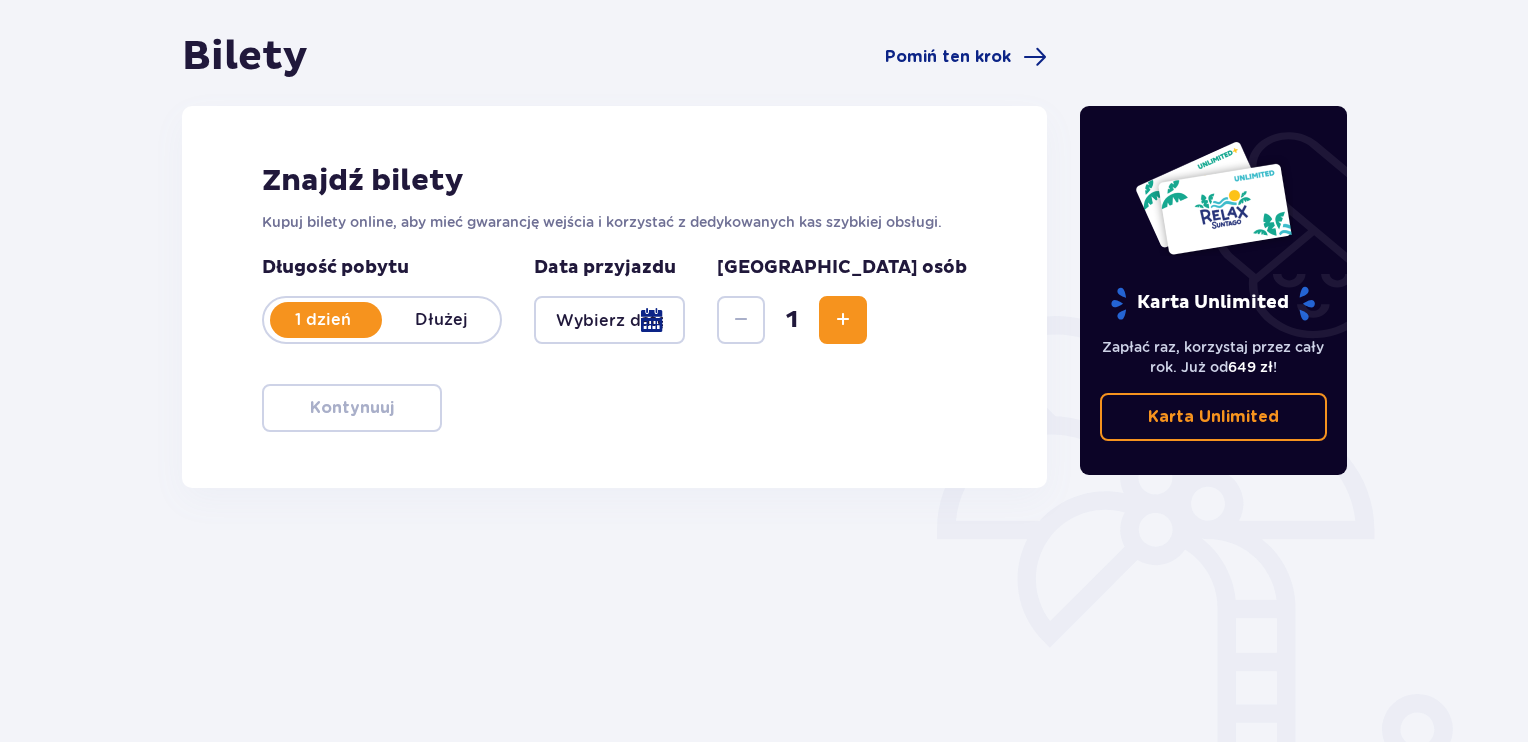 click at bounding box center [843, 320] 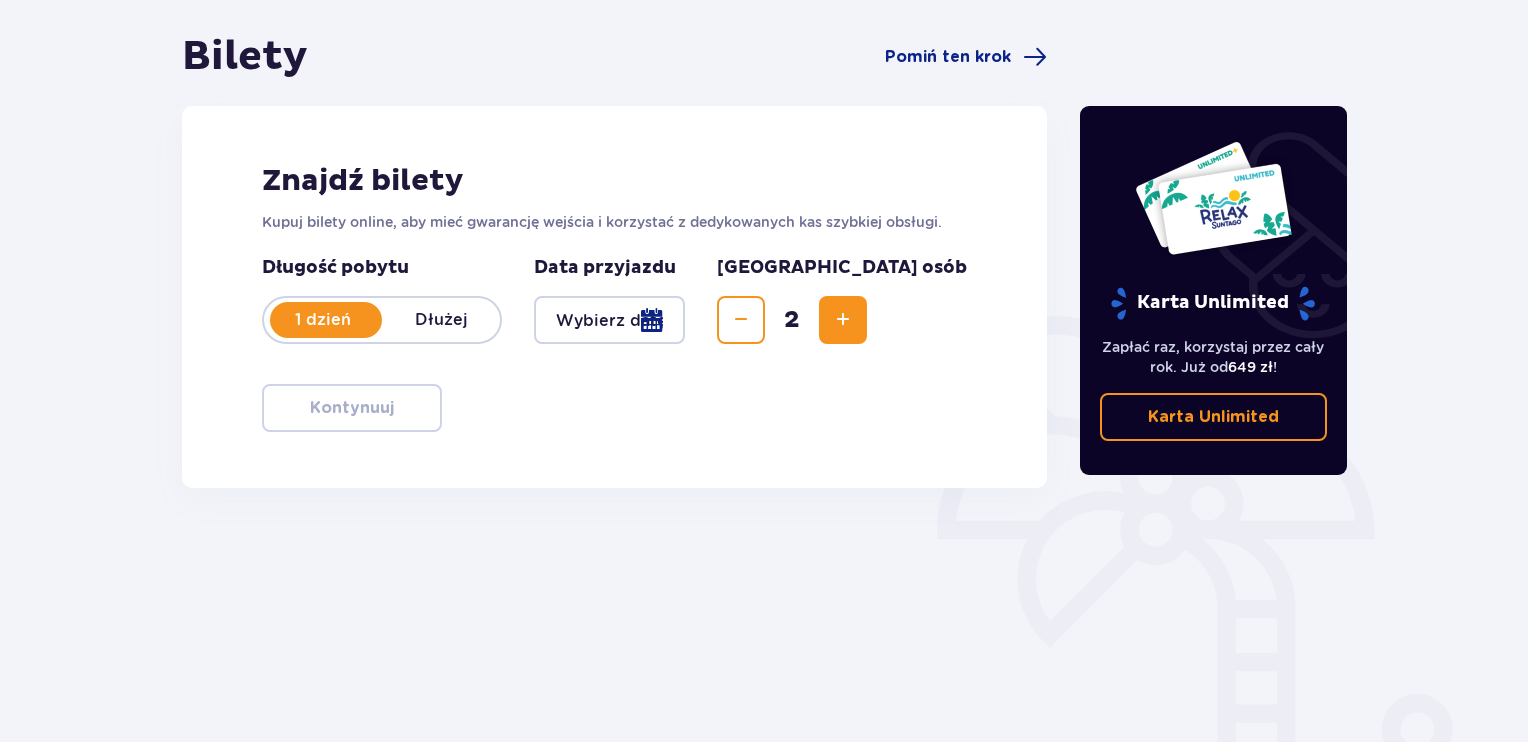 click at bounding box center [843, 320] 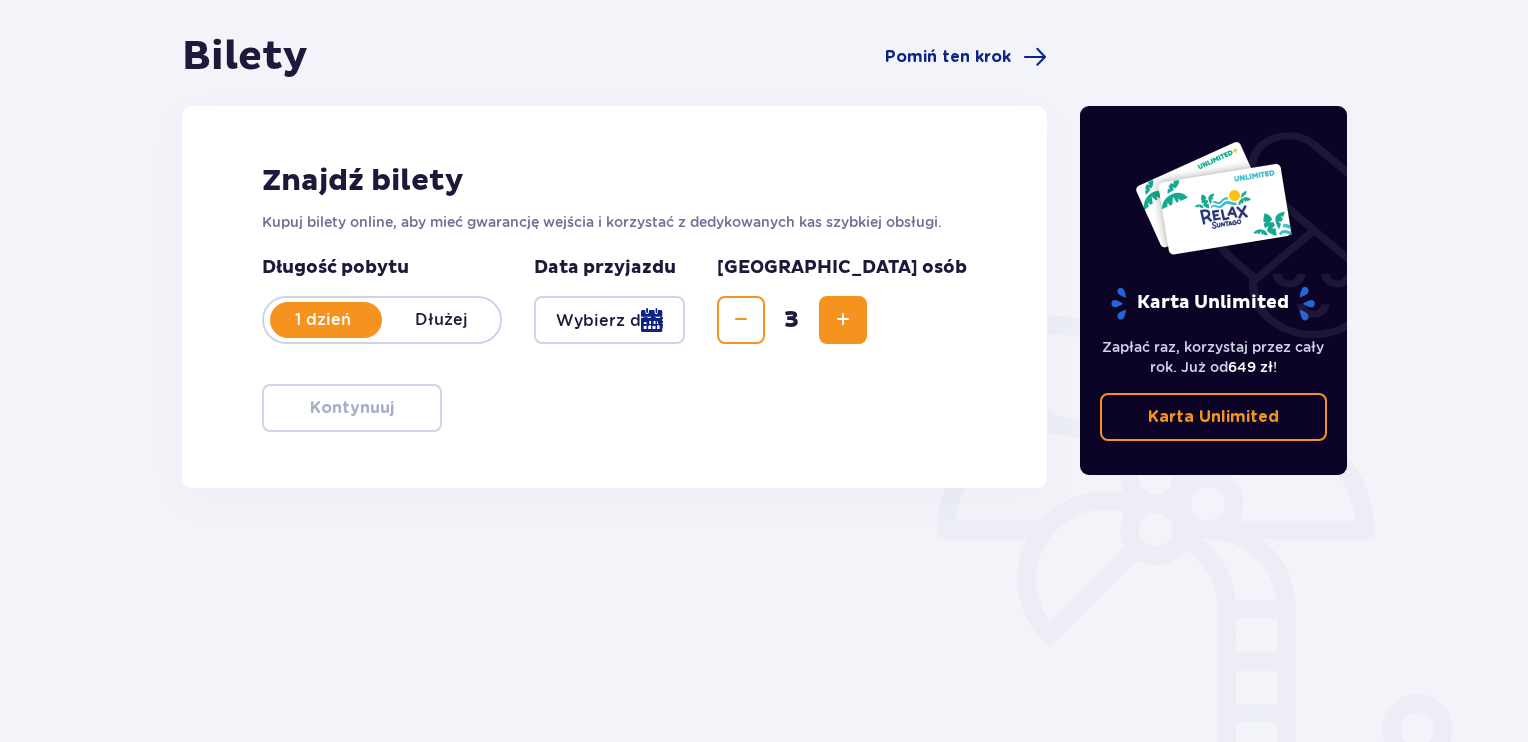 click at bounding box center (843, 320) 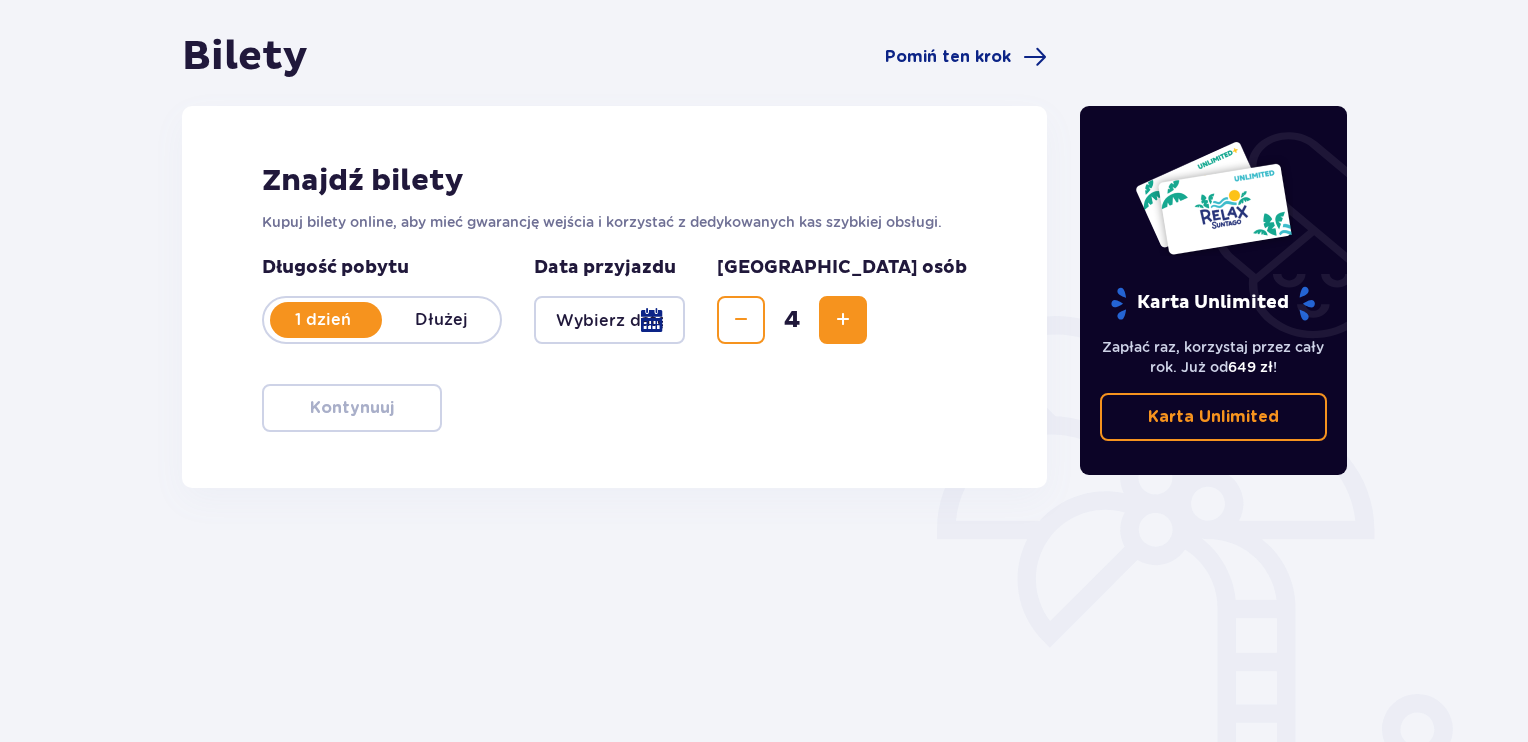 click at bounding box center (843, 320) 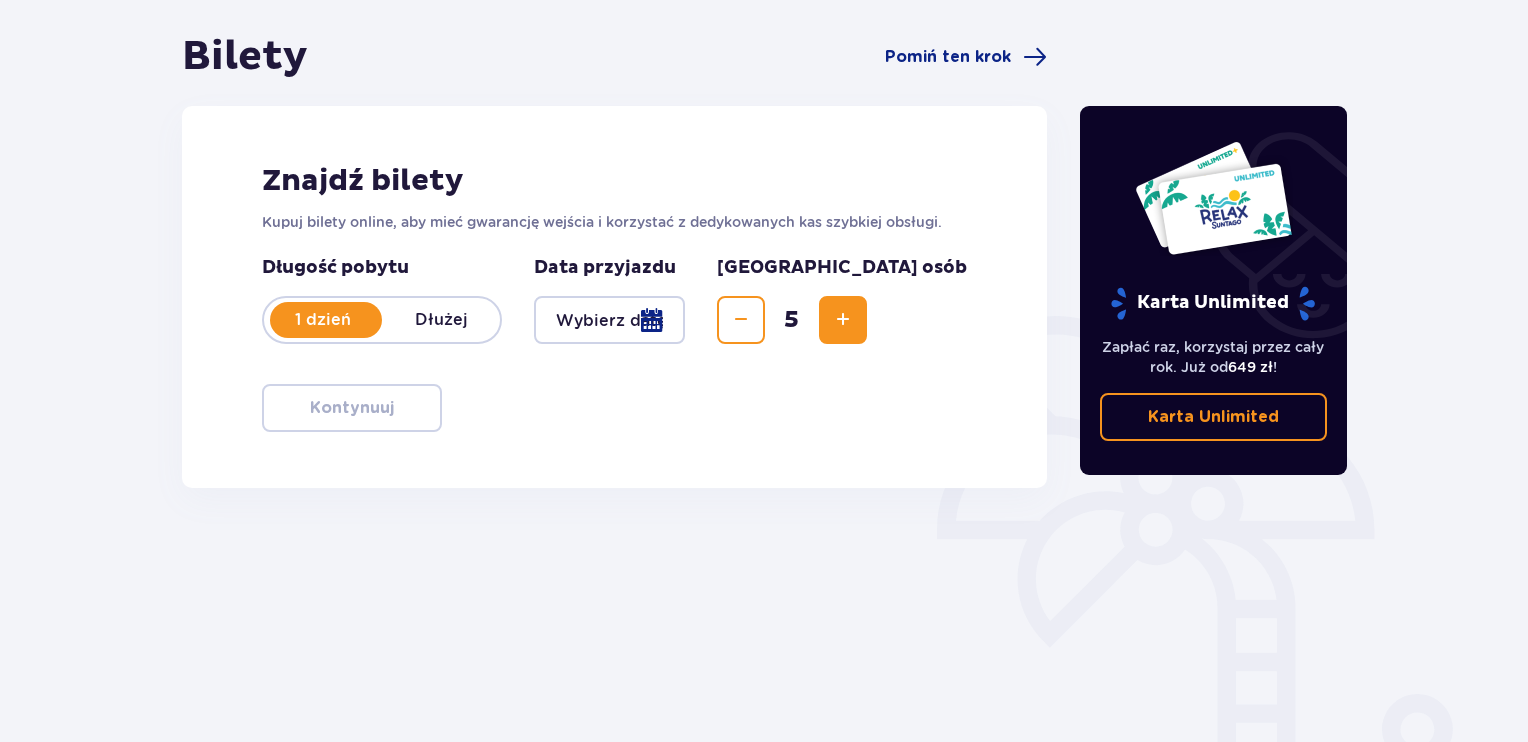 click at bounding box center [609, 320] 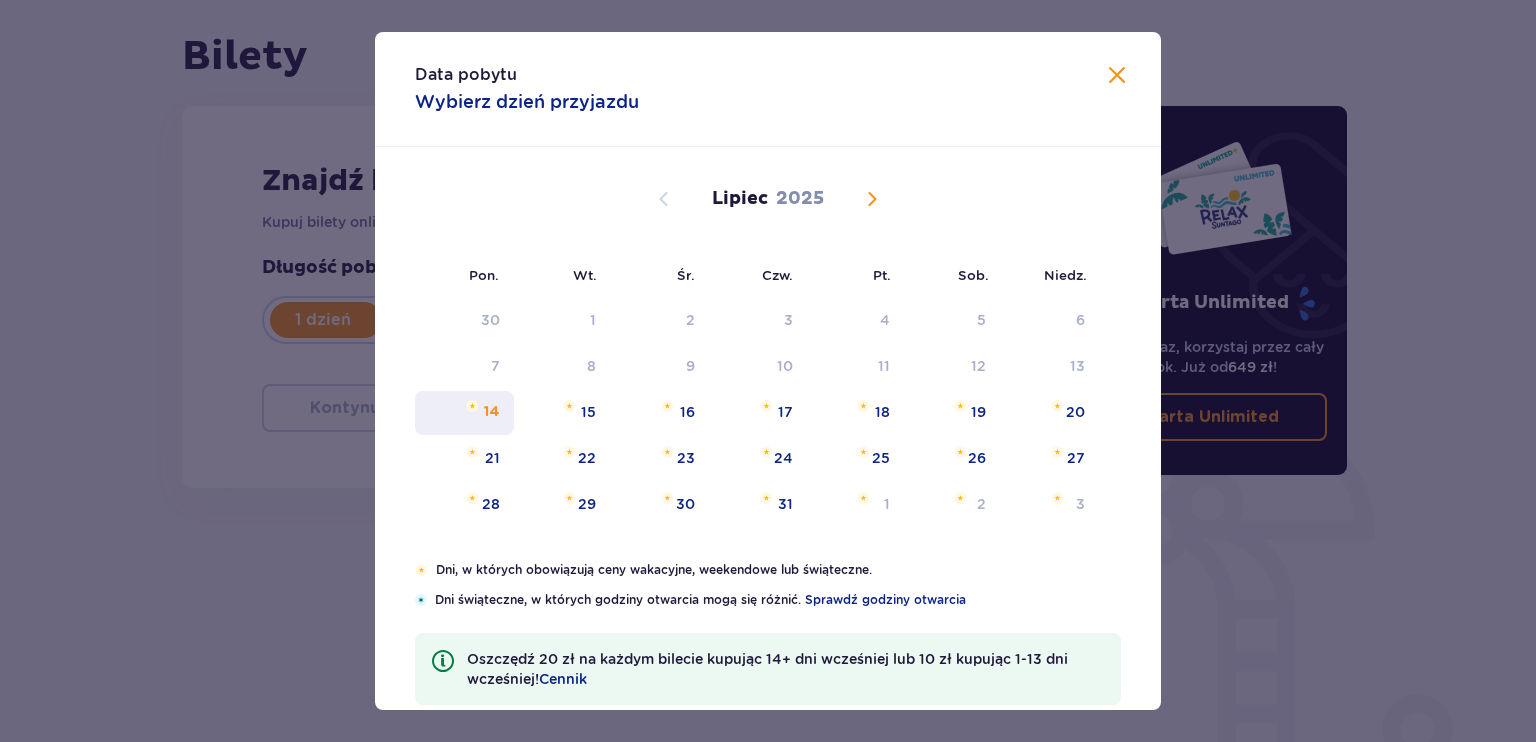 click on "14" at bounding box center (492, 412) 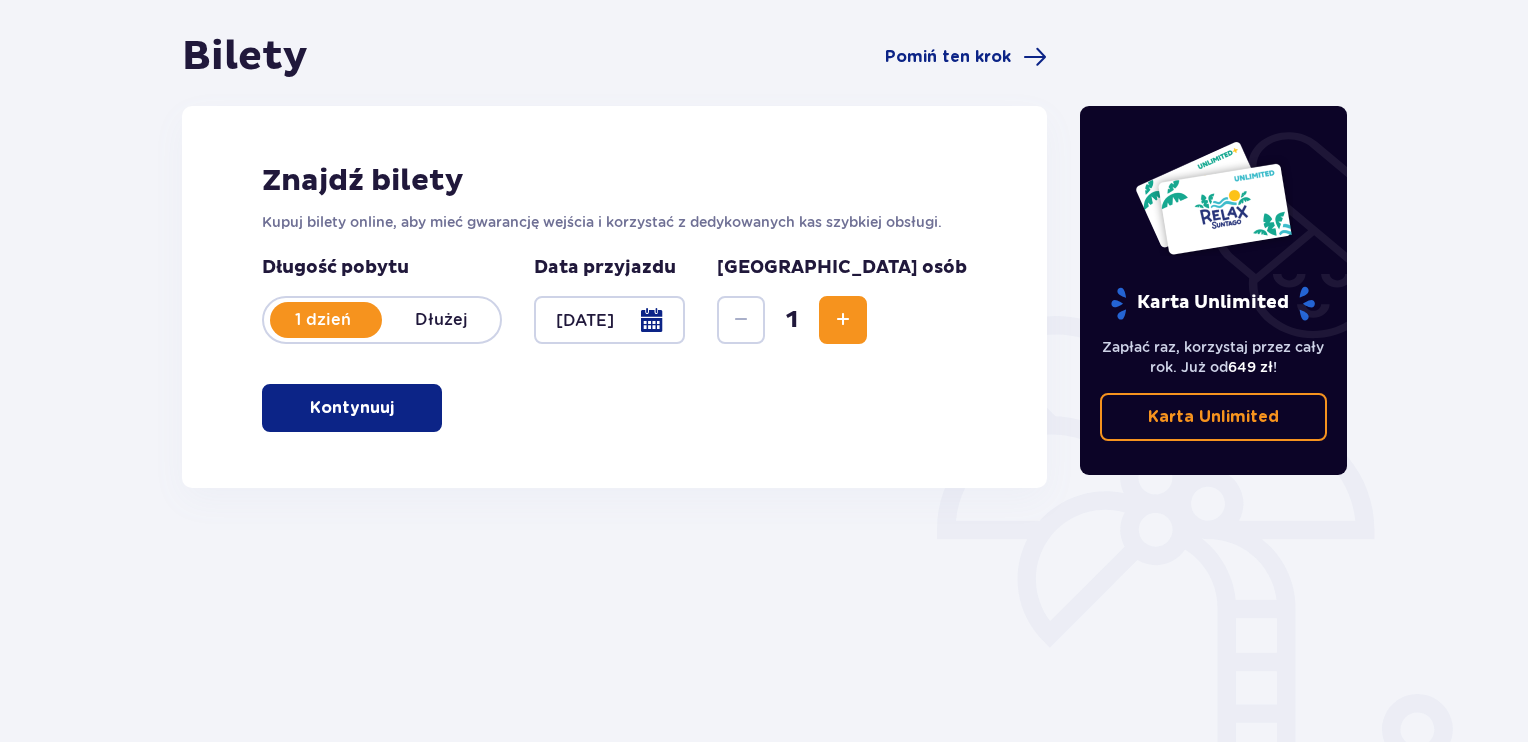 click at bounding box center (843, 320) 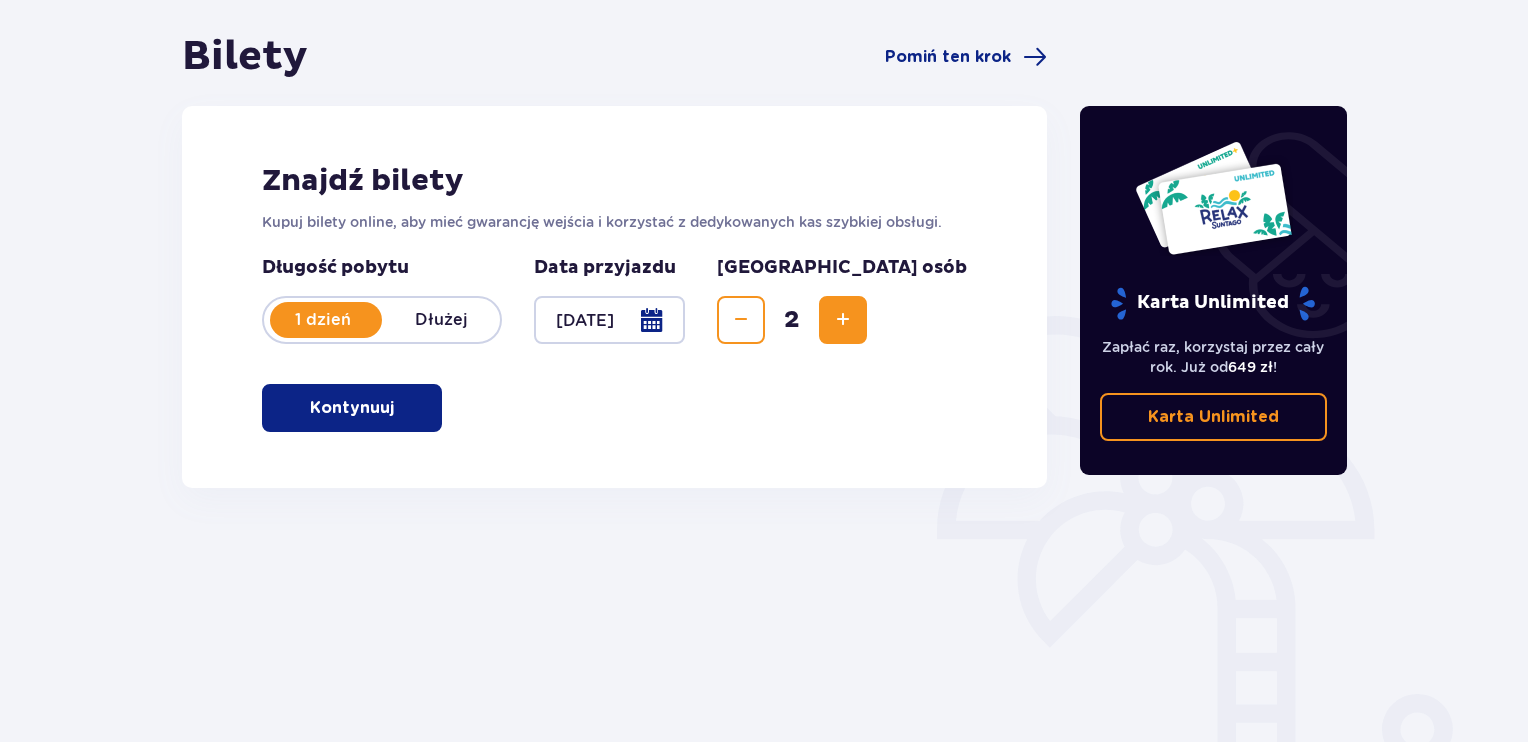 click at bounding box center [843, 320] 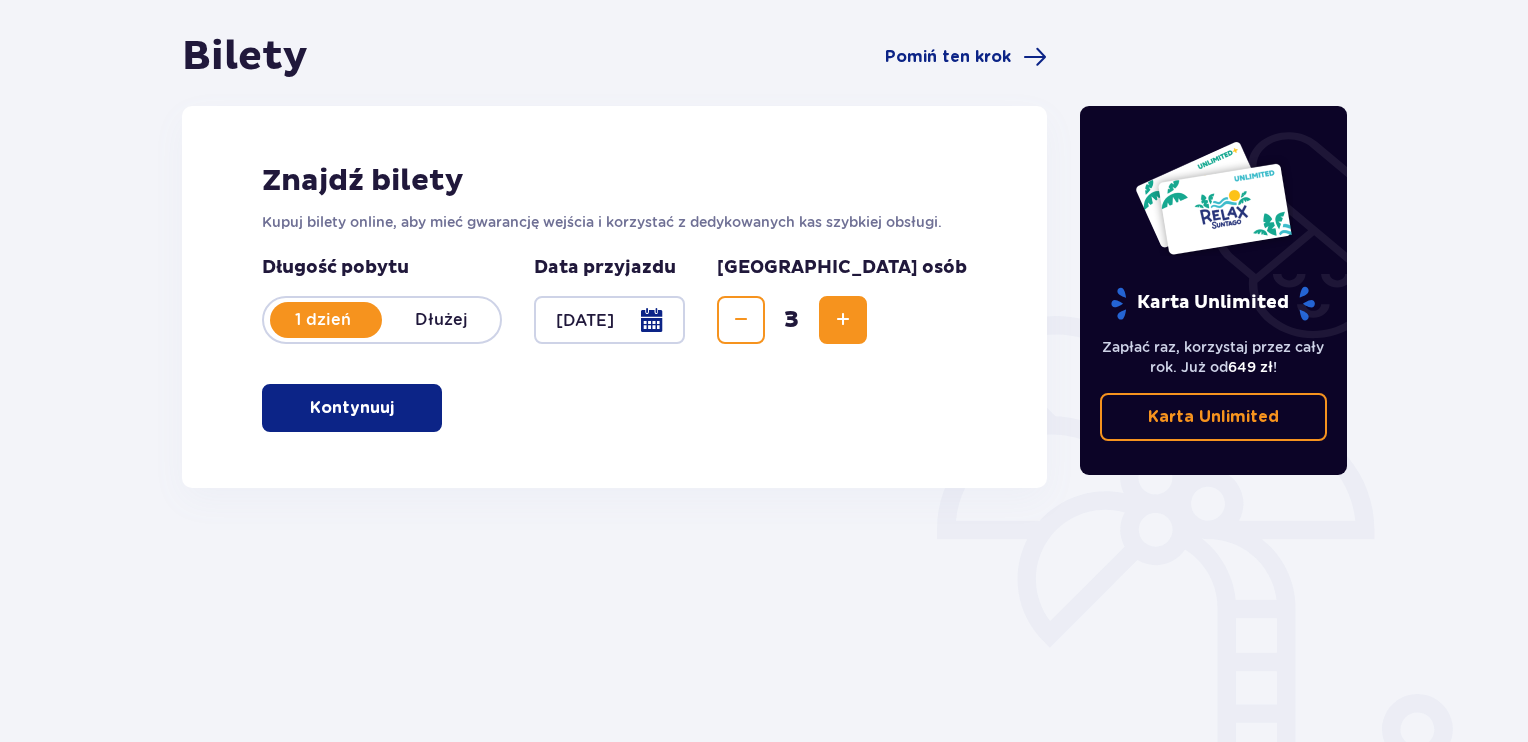click at bounding box center [843, 320] 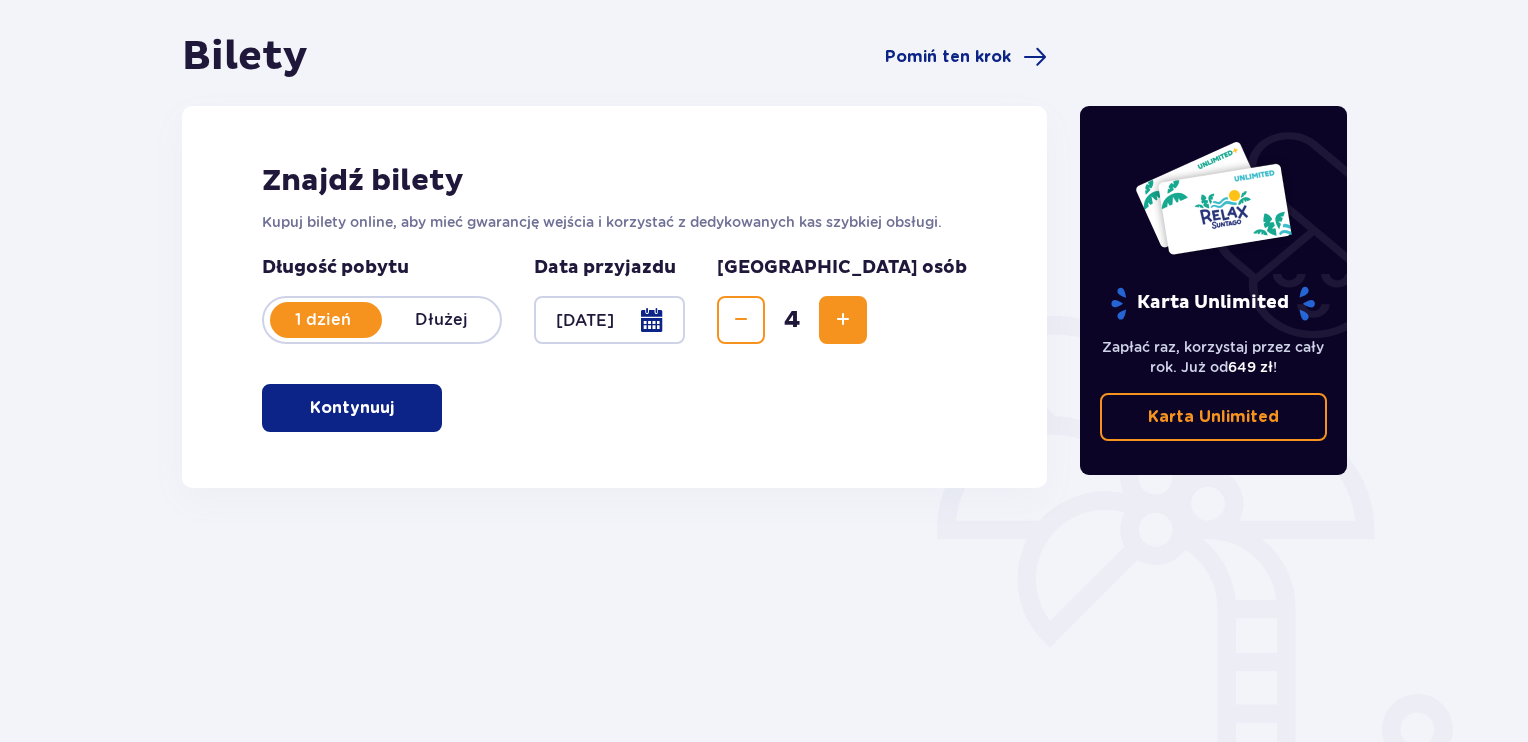 click at bounding box center (843, 320) 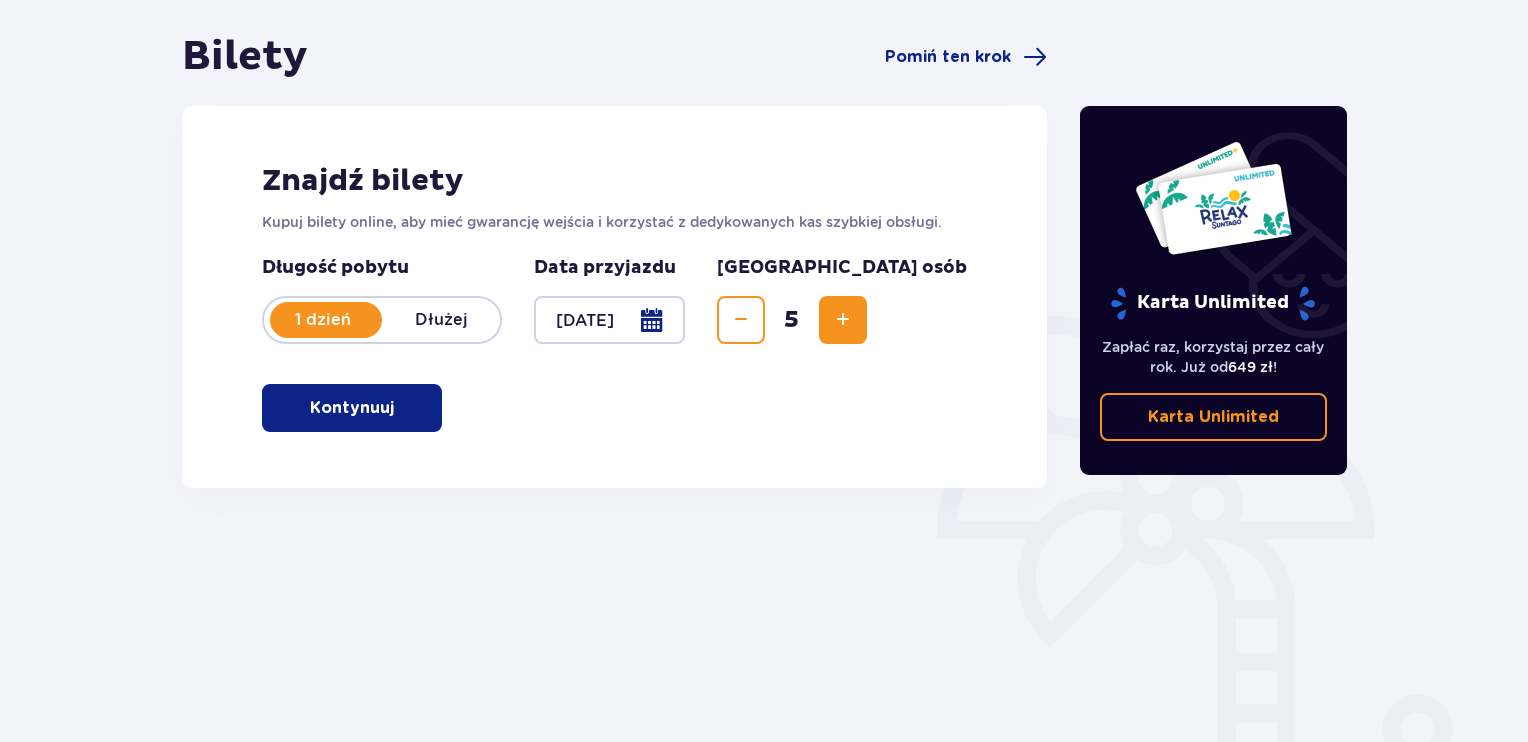 click on "Kontynuuj" at bounding box center (352, 408) 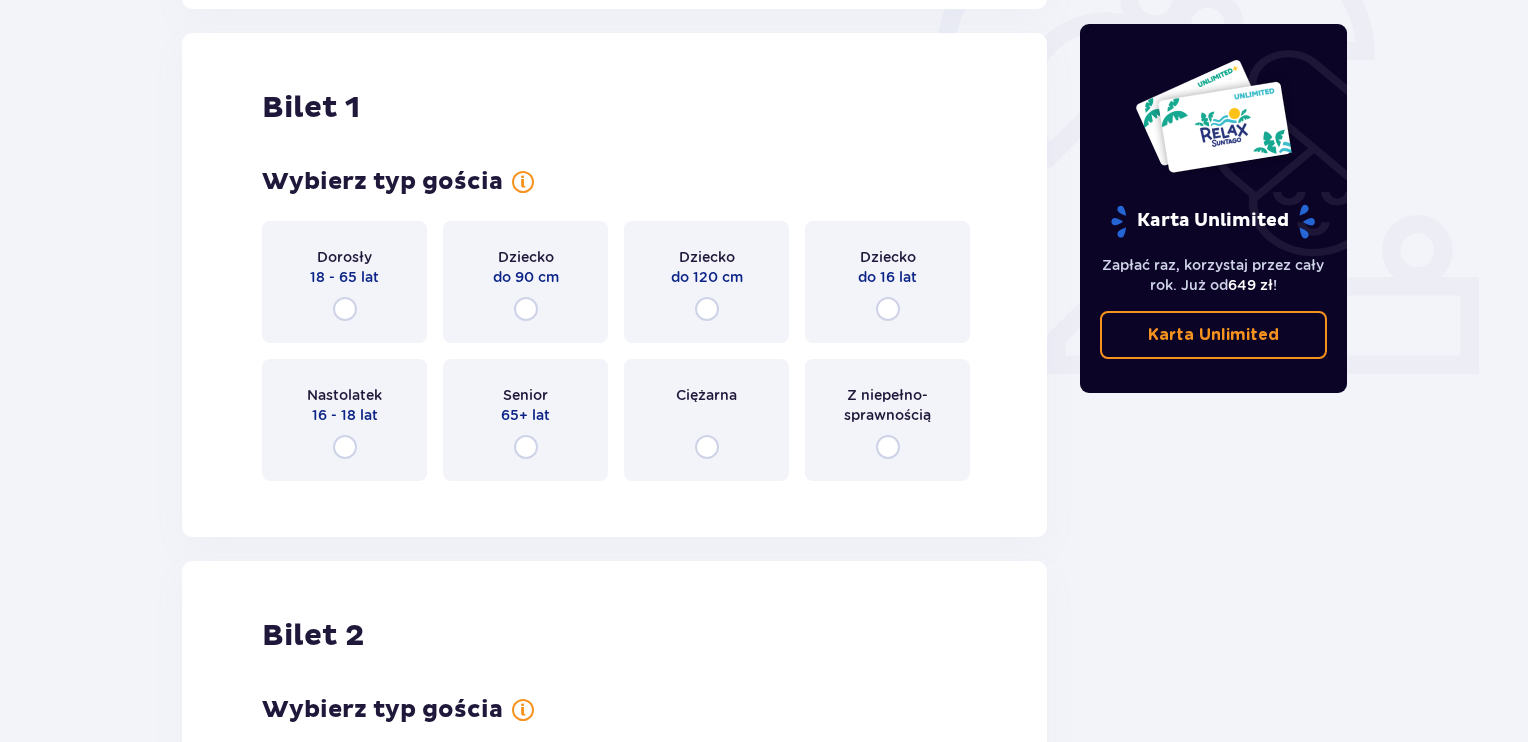 scroll, scrollTop: 668, scrollLeft: 0, axis: vertical 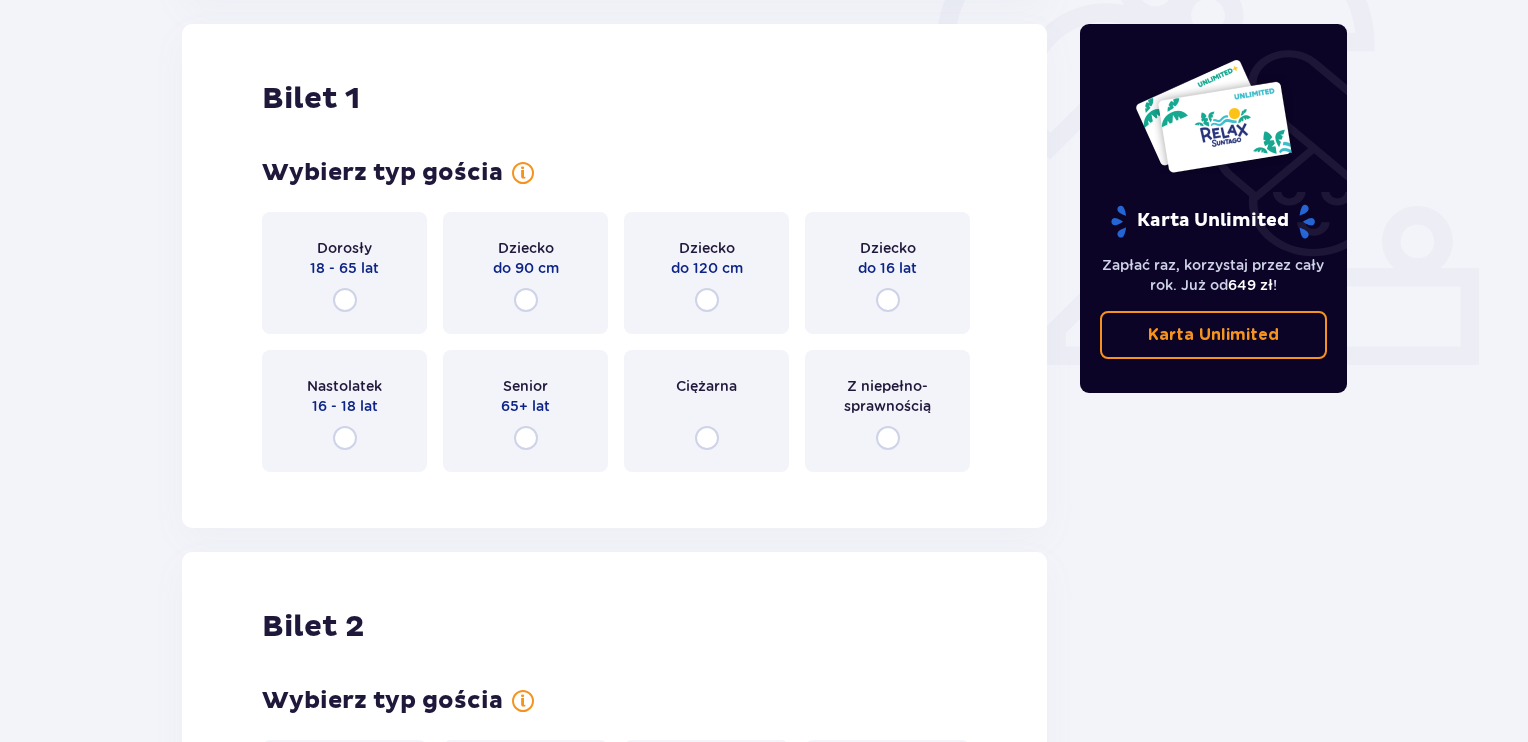 click on "Dorosły" at bounding box center [344, 248] 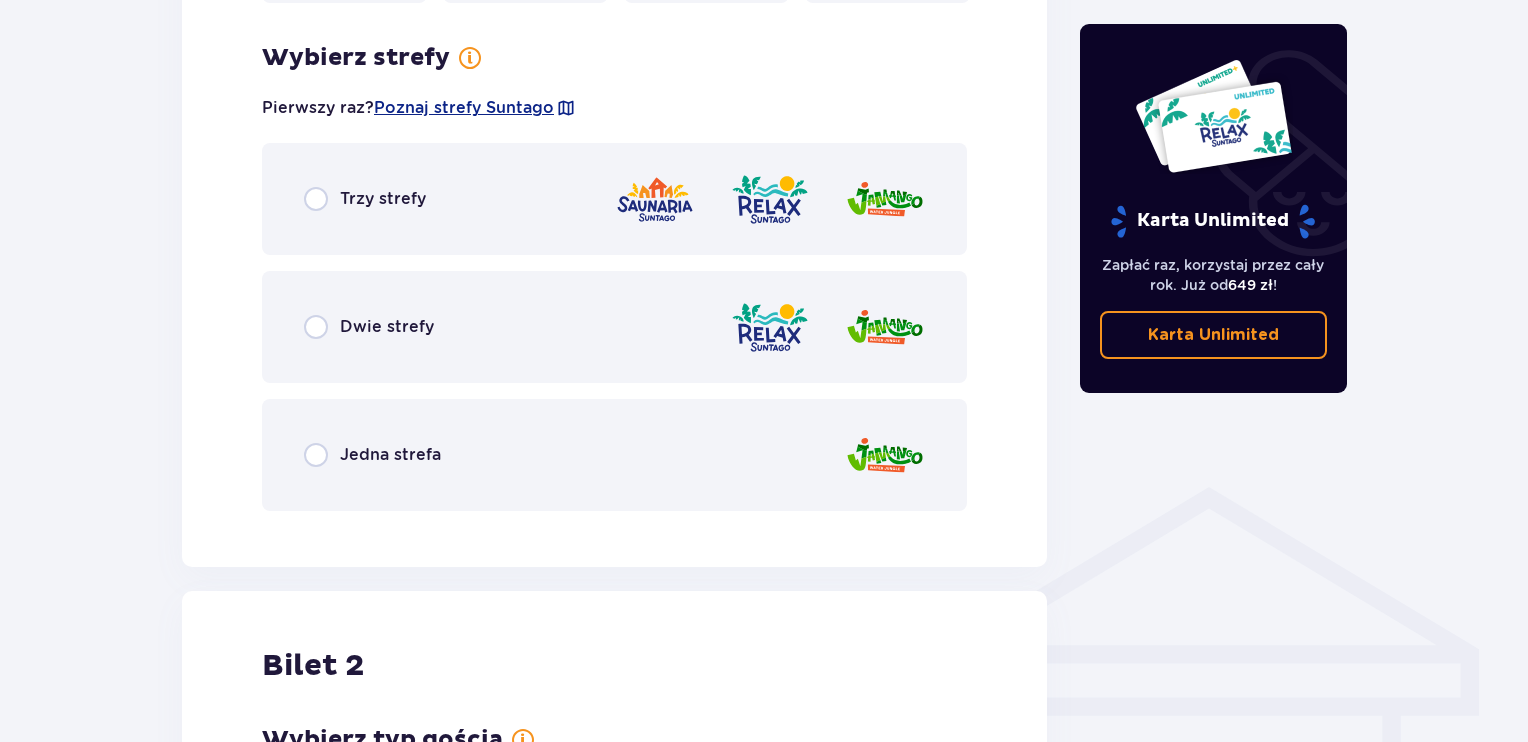 scroll, scrollTop: 1156, scrollLeft: 0, axis: vertical 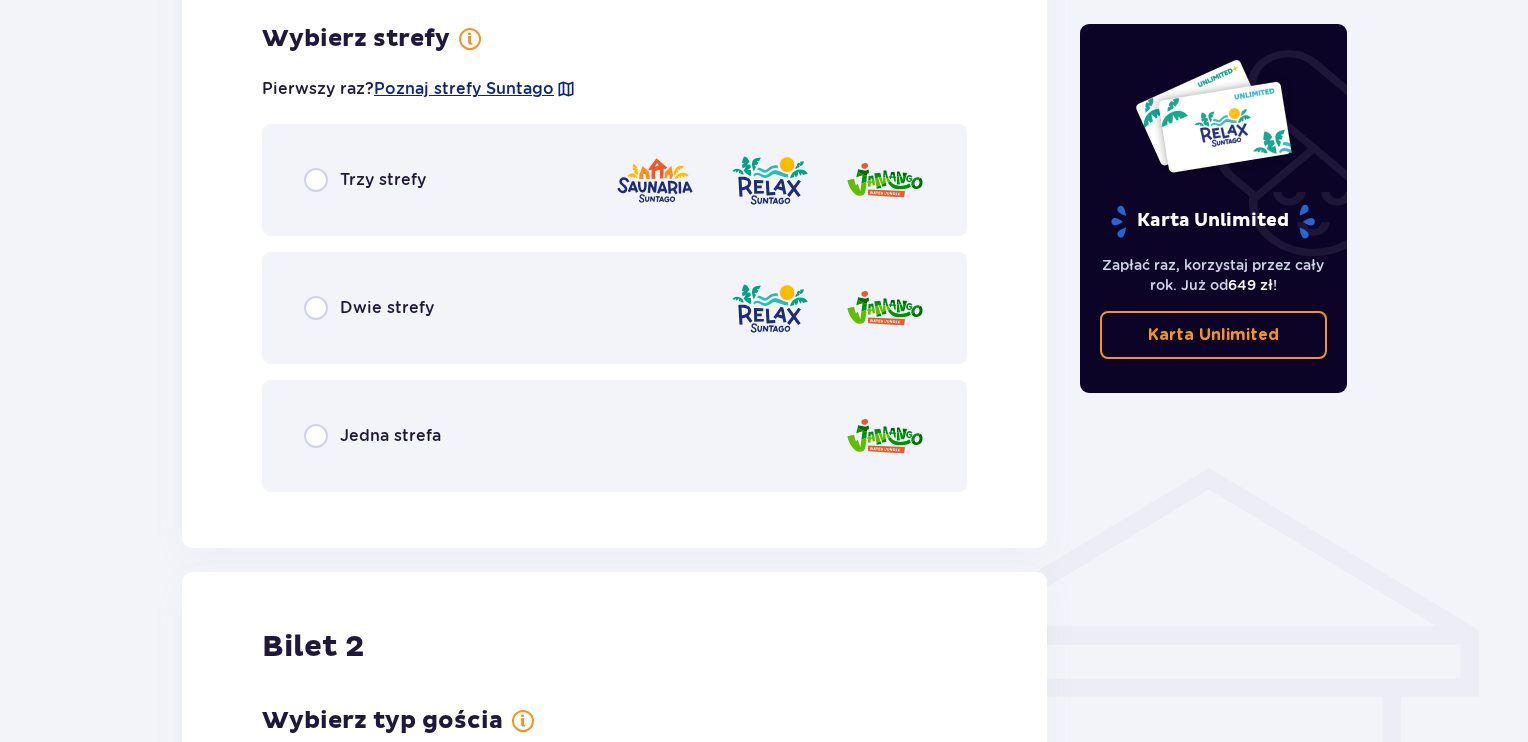 click on "Jedna strefa" at bounding box center (372, 436) 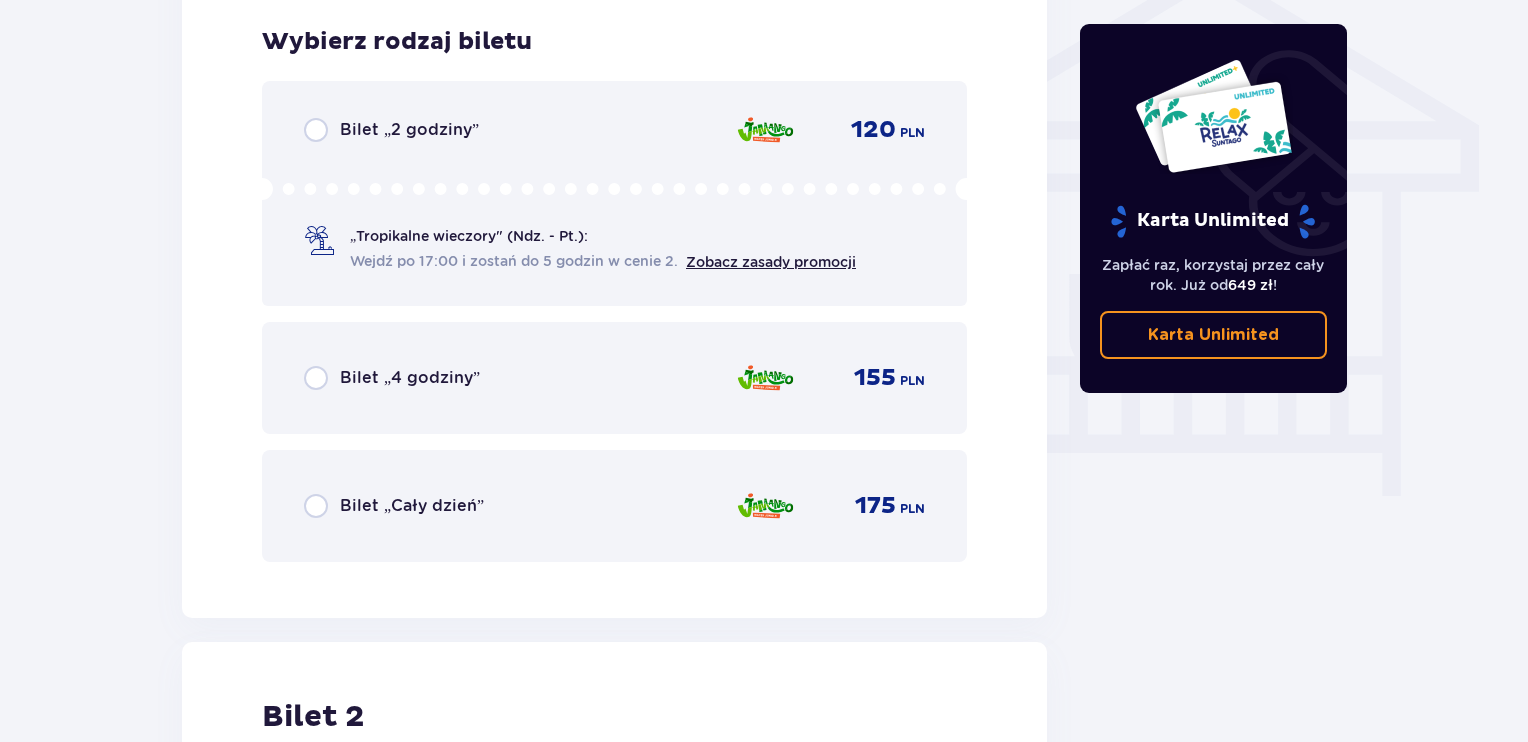 scroll, scrollTop: 1664, scrollLeft: 0, axis: vertical 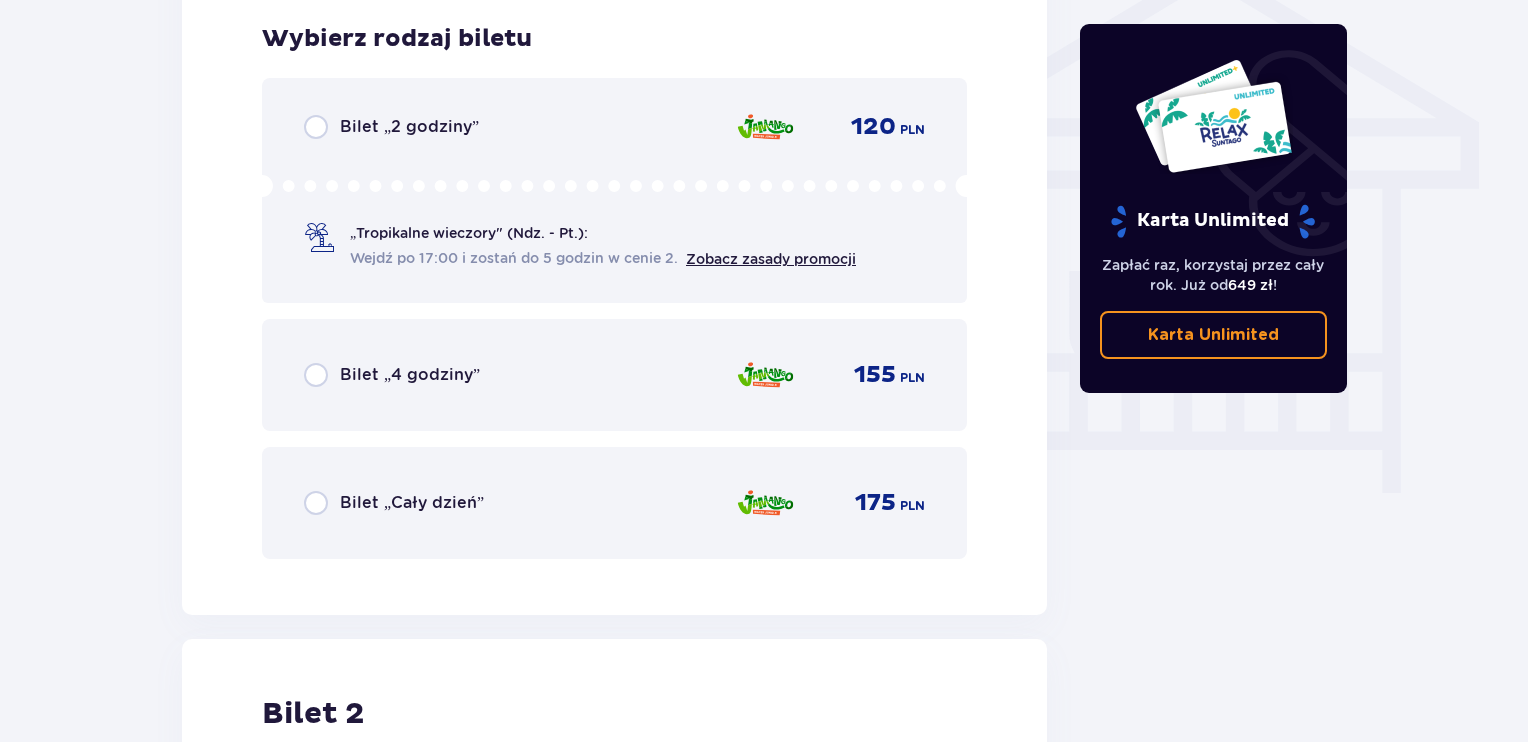 click on "Bilet „4 godziny”" at bounding box center [392, 375] 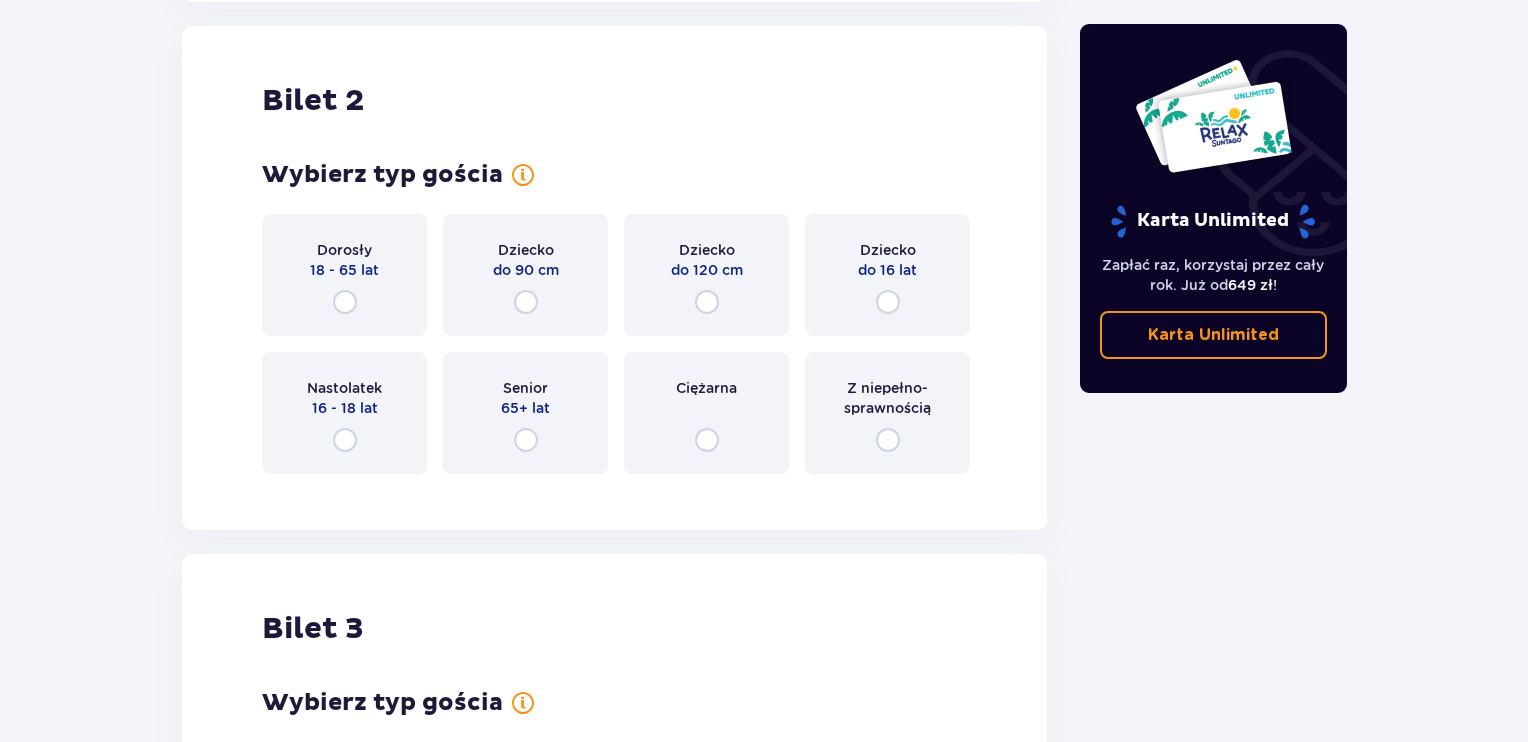 scroll, scrollTop: 2278, scrollLeft: 0, axis: vertical 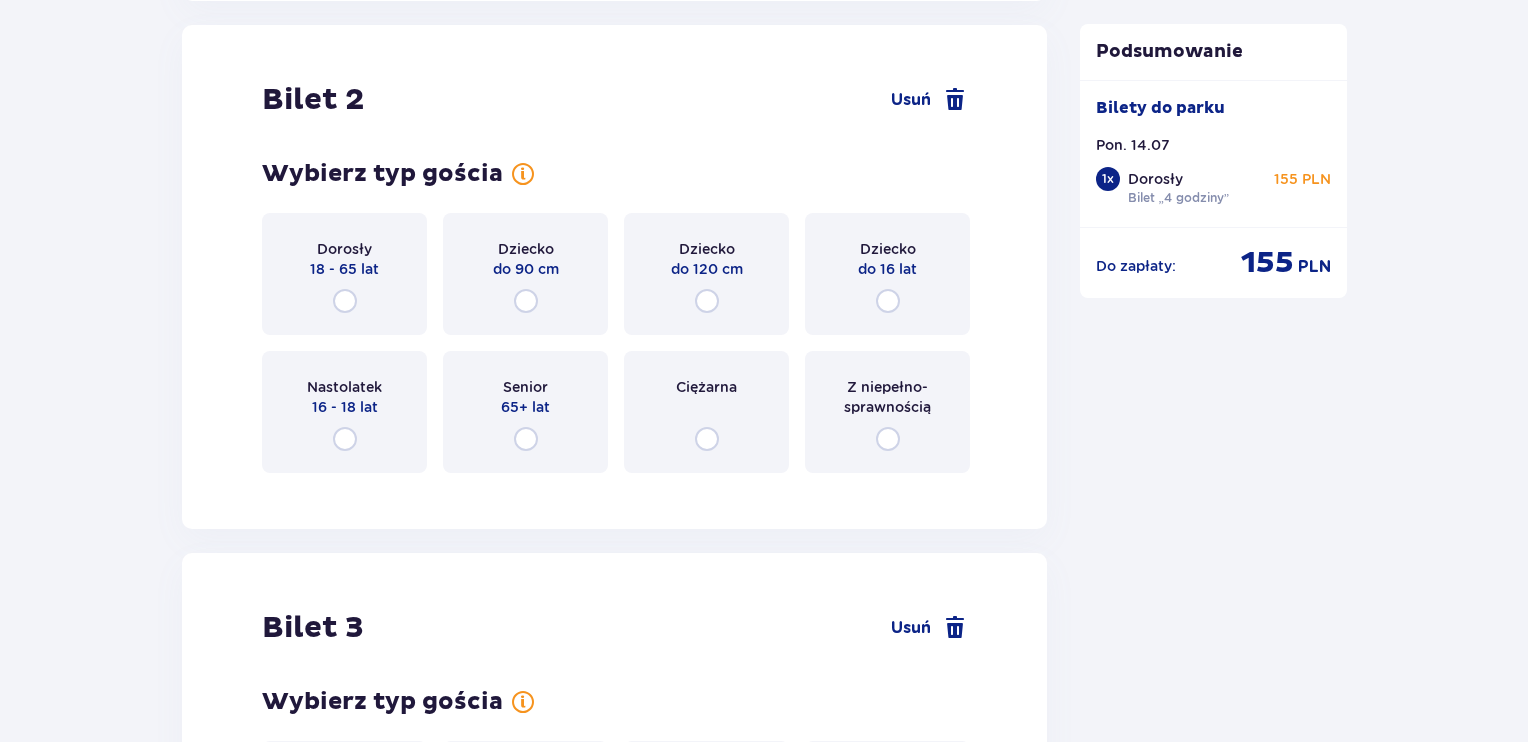 click on "Dorosły 18 - 65 lat" at bounding box center [344, 259] 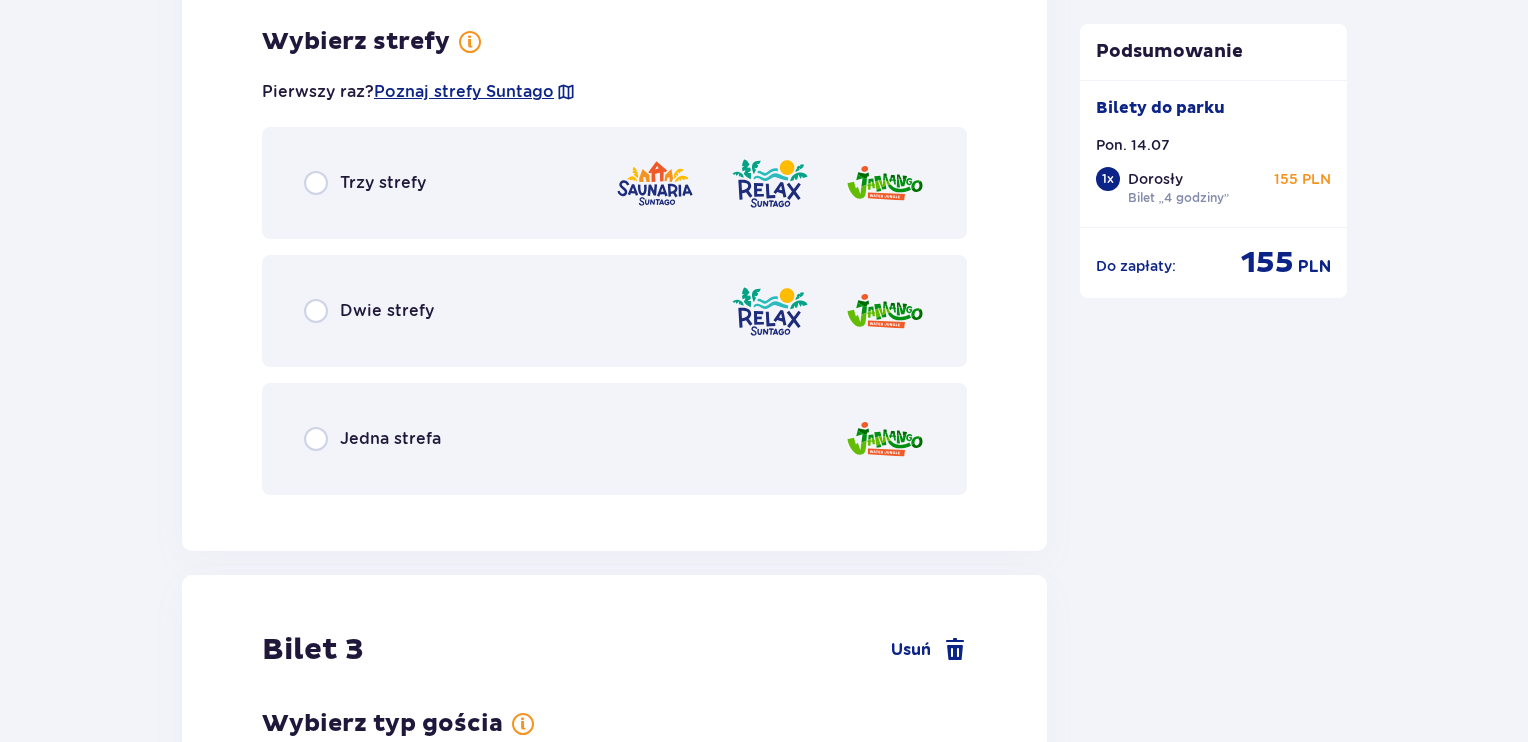 scroll, scrollTop: 2766, scrollLeft: 0, axis: vertical 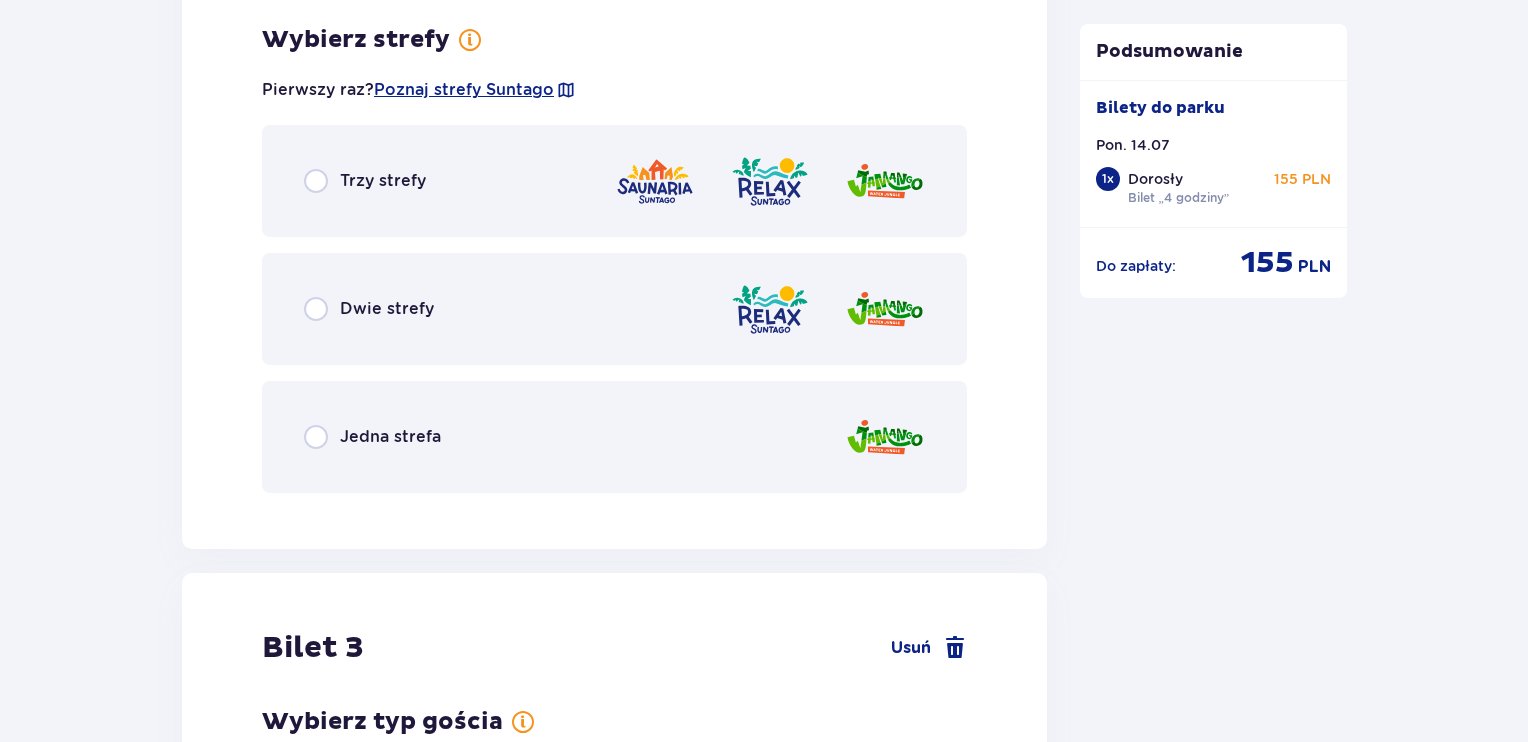 click on "Jedna strefa" at bounding box center (614, 437) 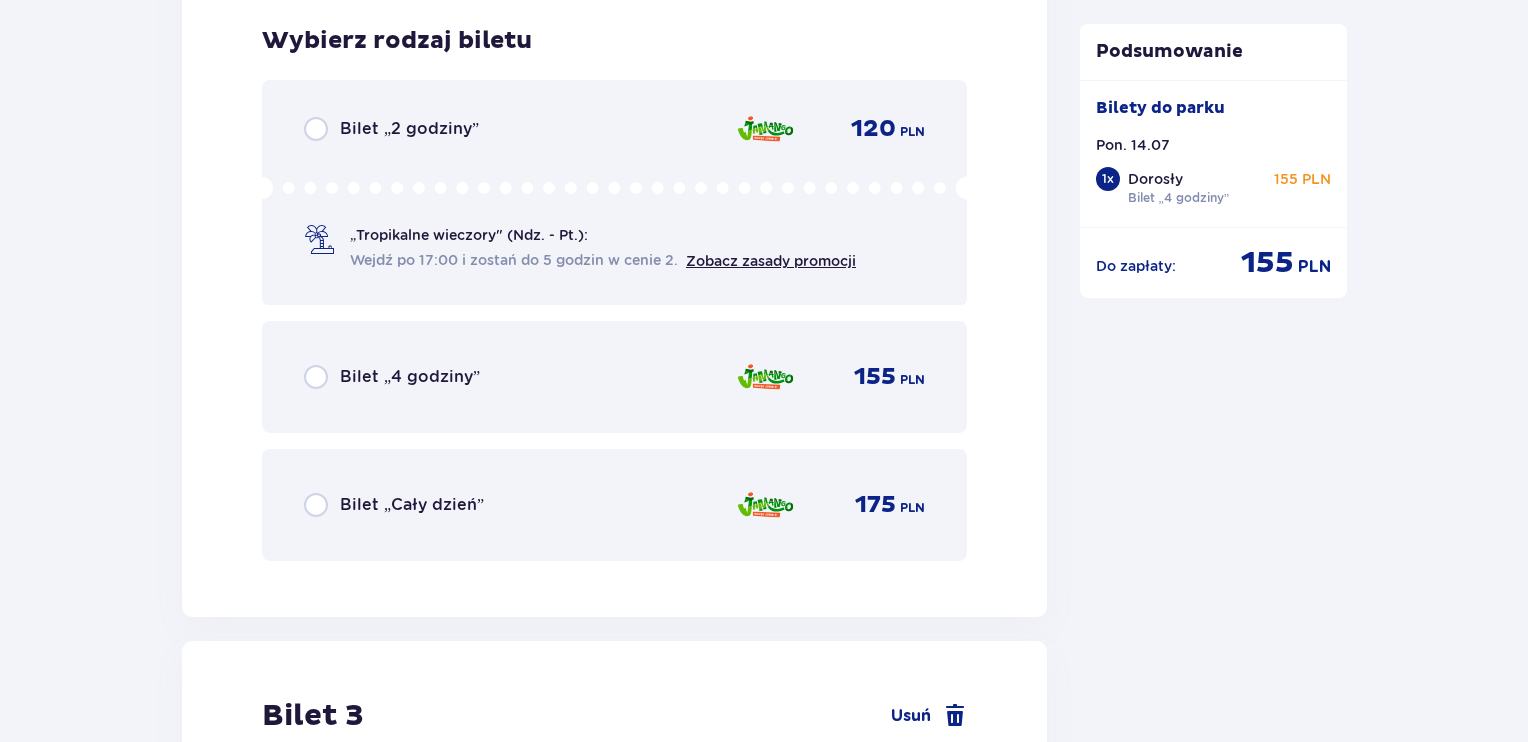 scroll, scrollTop: 3274, scrollLeft: 0, axis: vertical 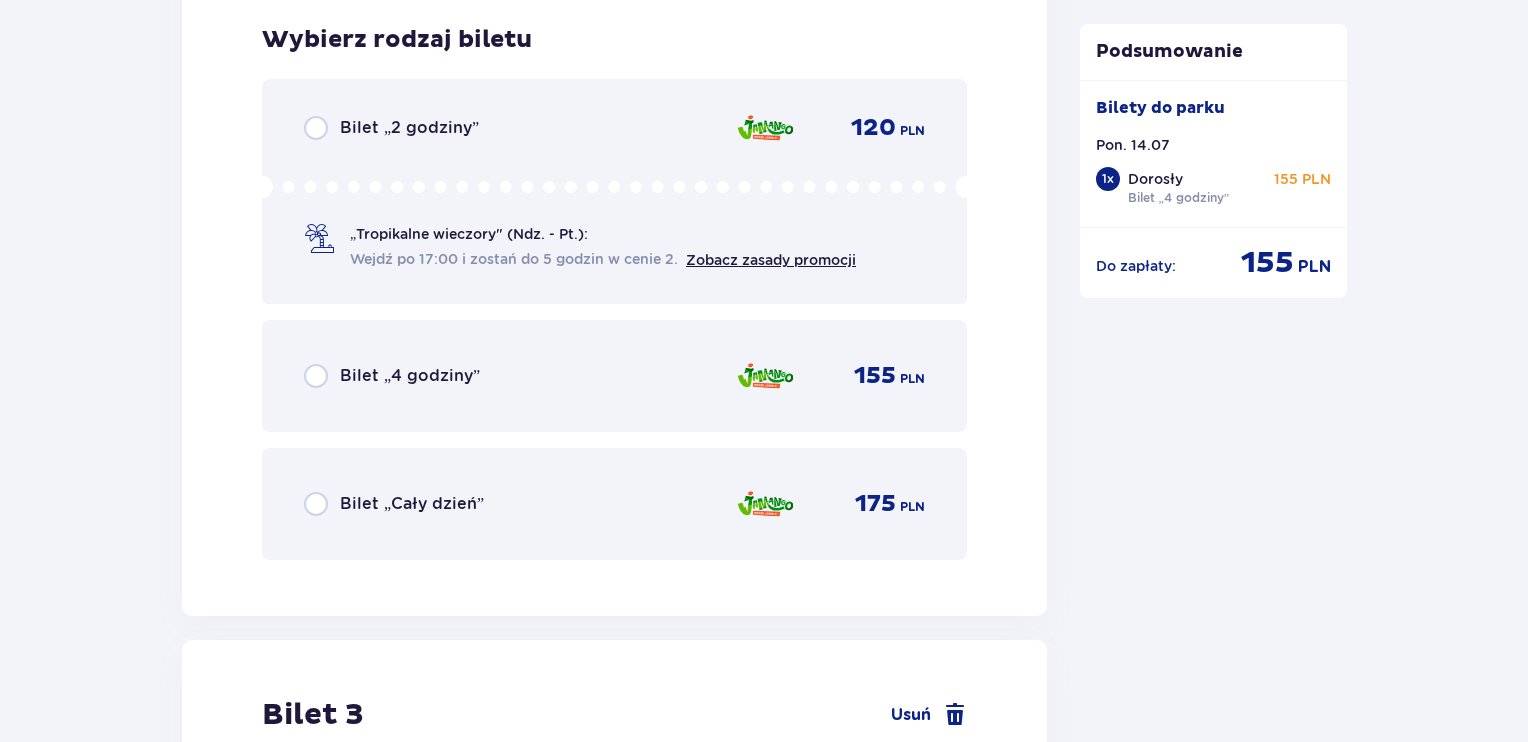 click on "Bilet „4 godziny”" at bounding box center (392, 376) 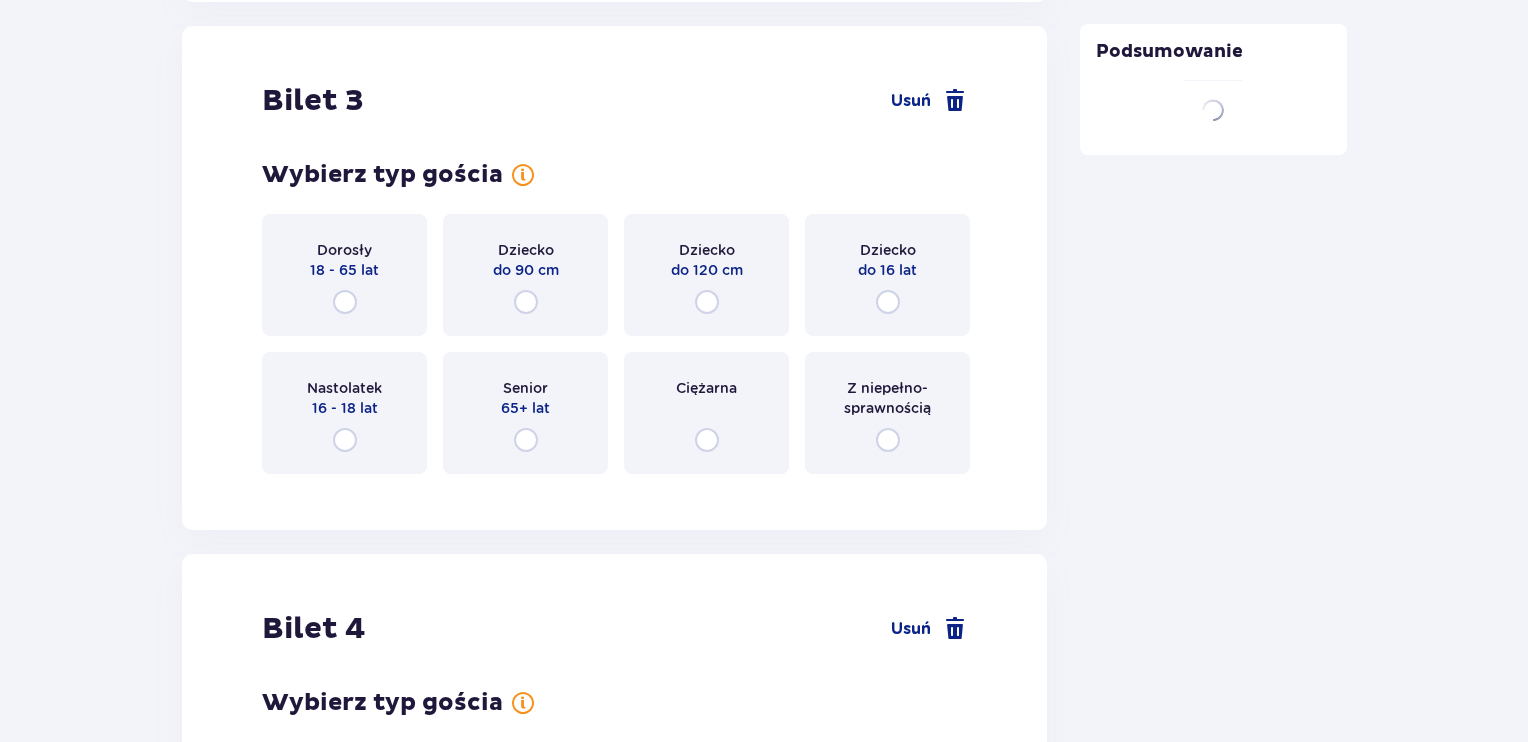 scroll, scrollTop: 3888, scrollLeft: 0, axis: vertical 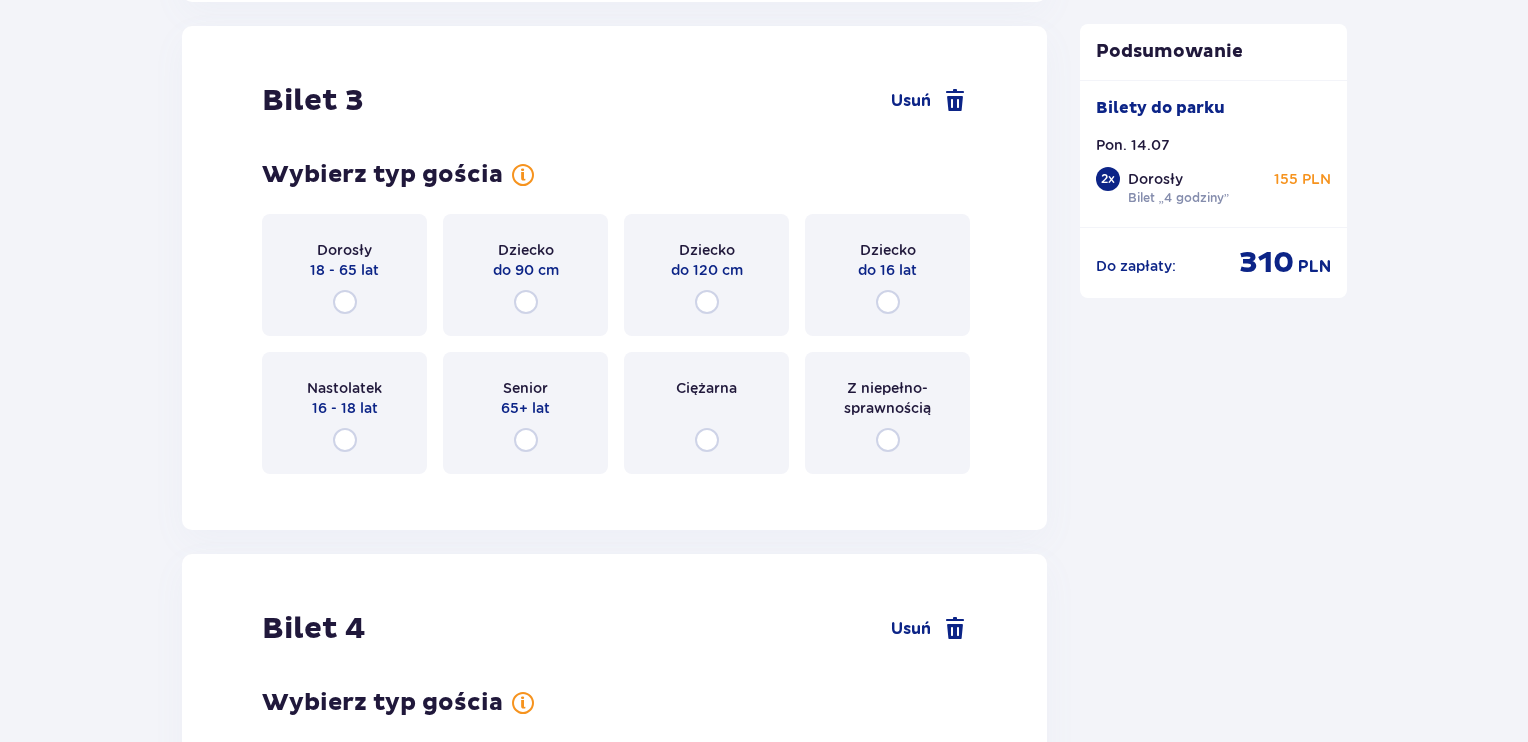 click on "18 - 65 lat" at bounding box center (344, 270) 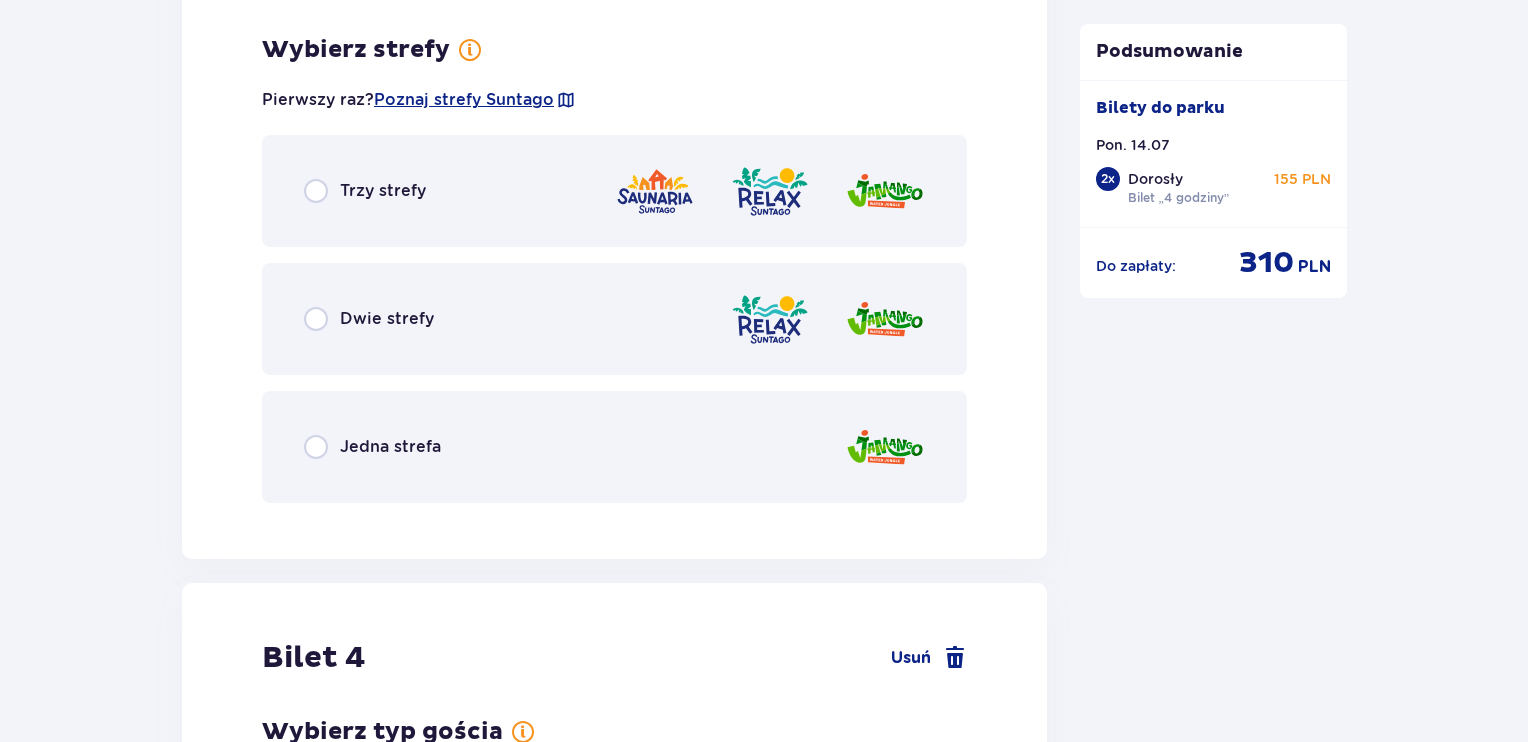 scroll, scrollTop: 4376, scrollLeft: 0, axis: vertical 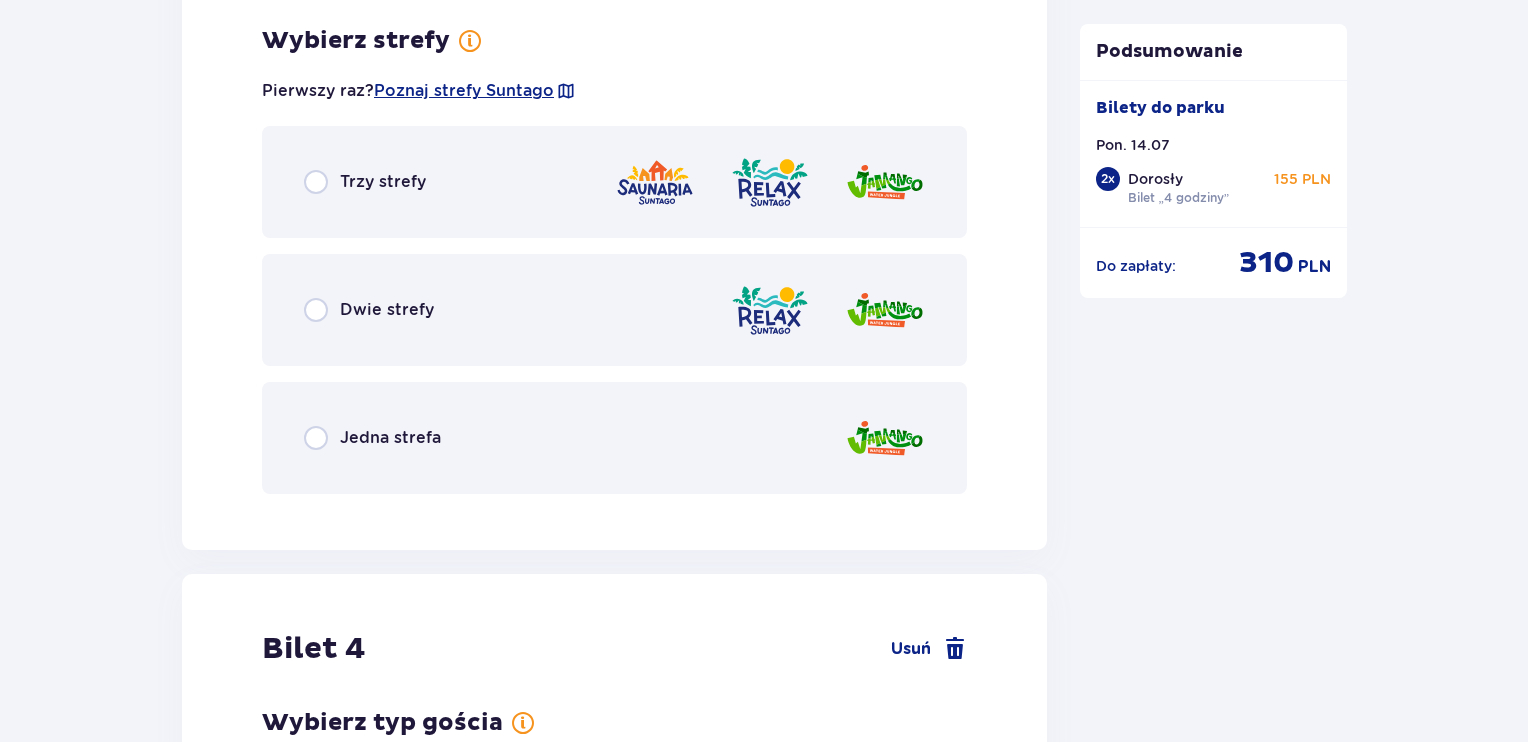 click on "Jedna strefa" at bounding box center [614, 438] 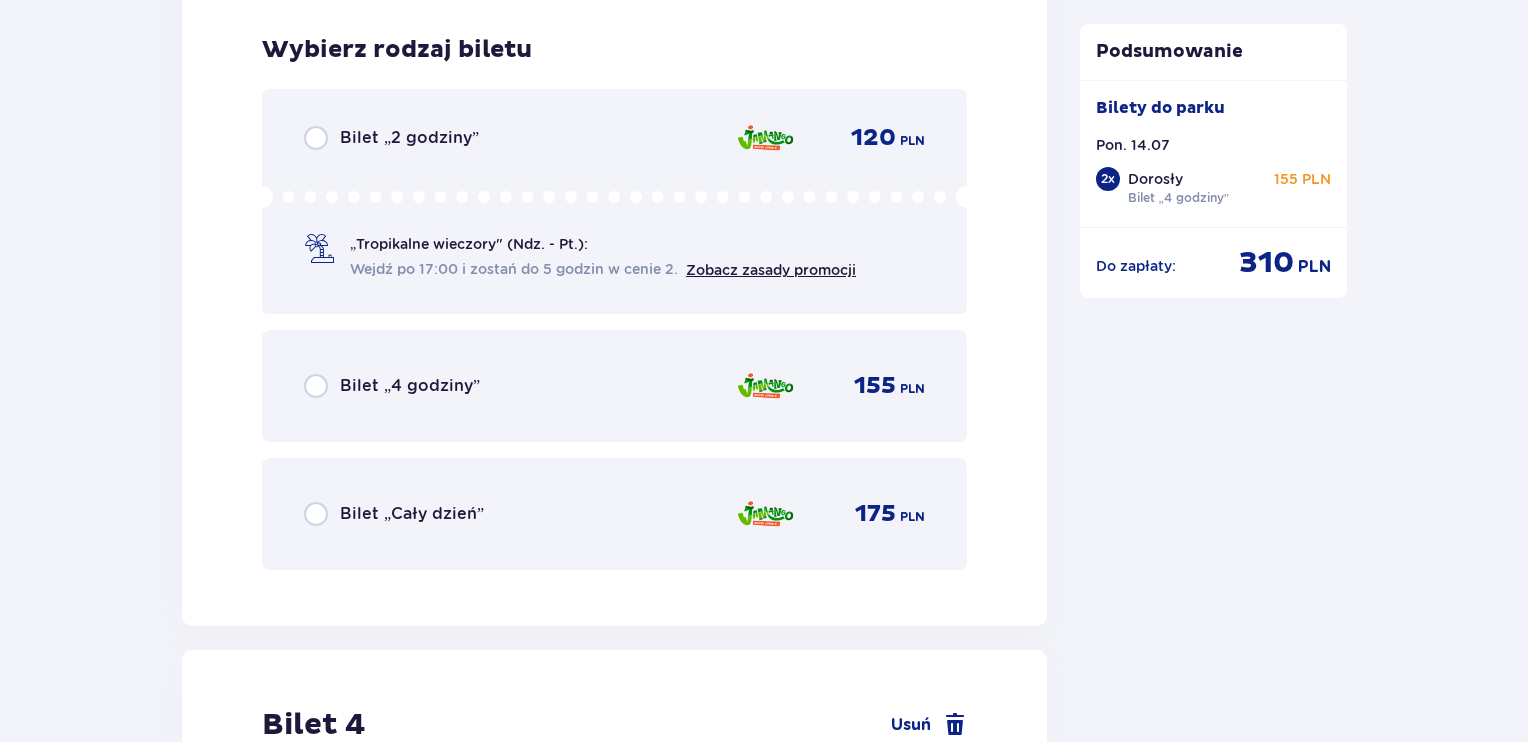 scroll, scrollTop: 4884, scrollLeft: 0, axis: vertical 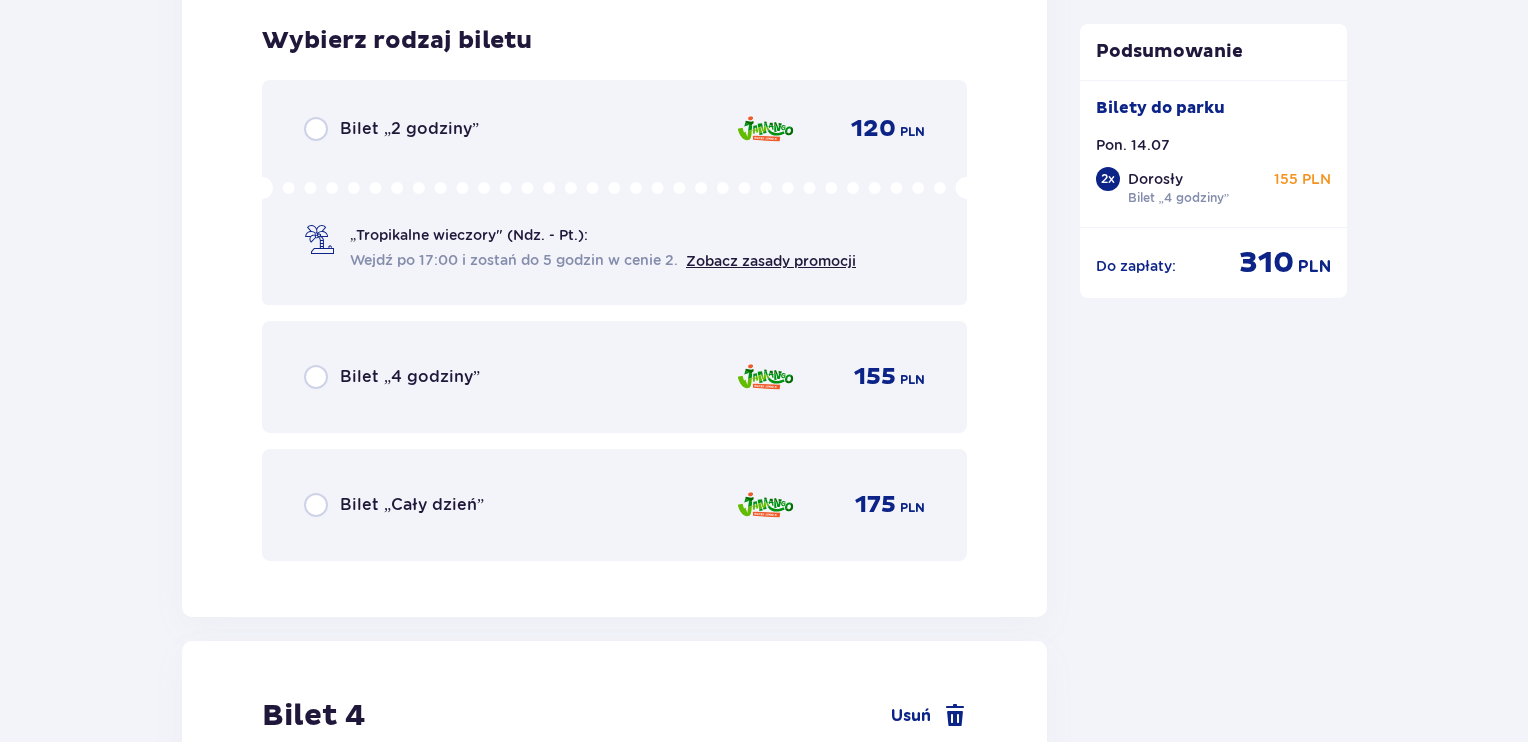click on "Bilet „4 godziny”" at bounding box center (410, 377) 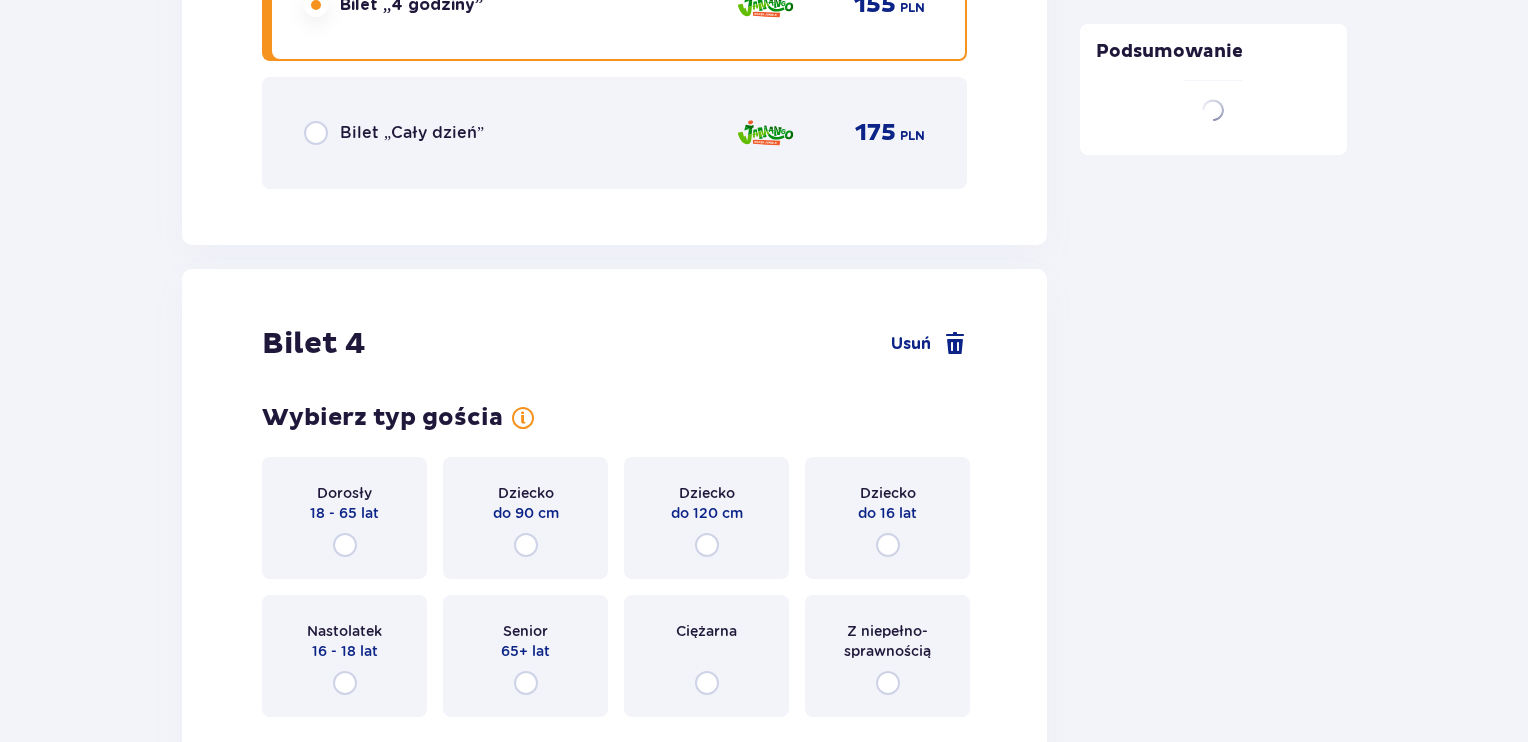 scroll, scrollTop: 5498, scrollLeft: 0, axis: vertical 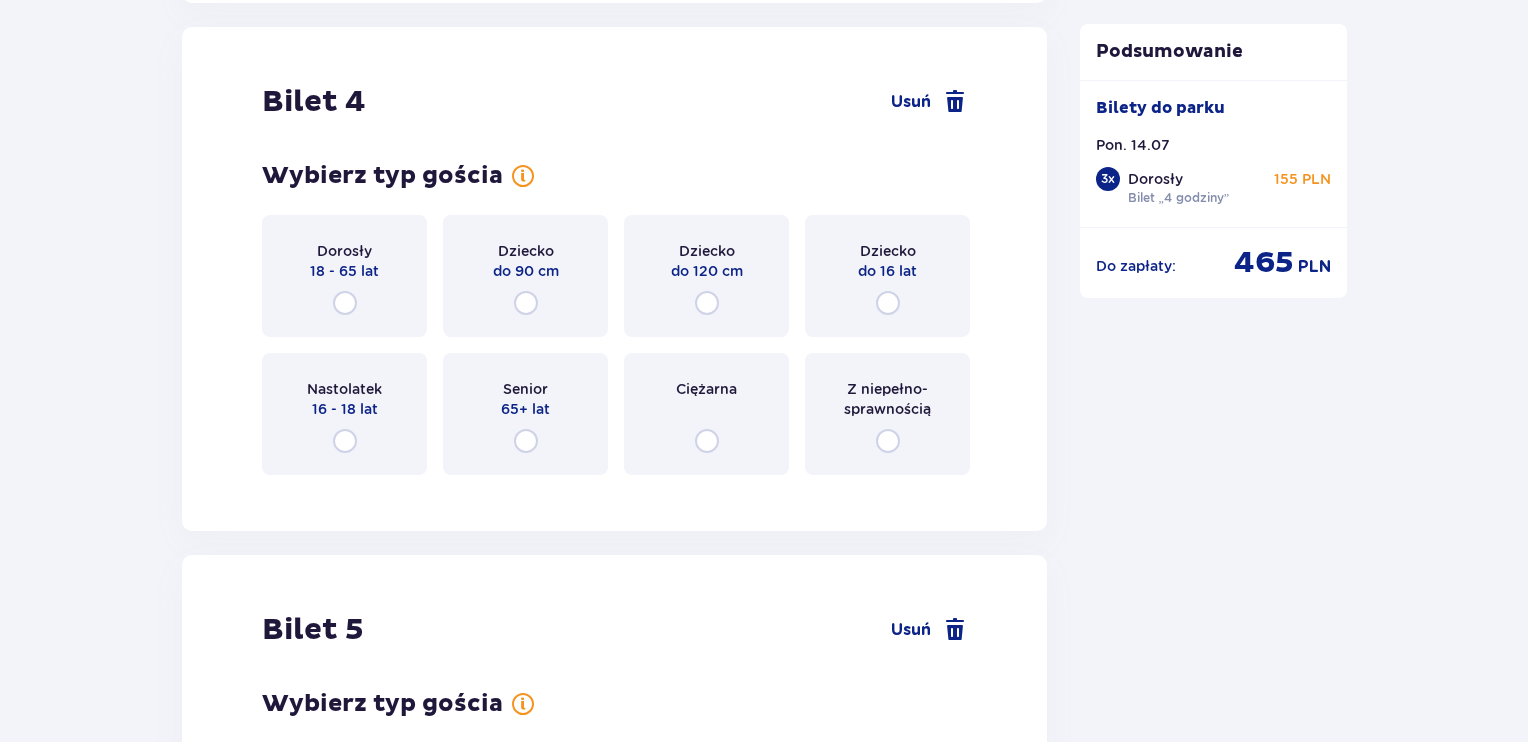 click on "Dorosły 18 - 65 lat Dziecko do 90 cm Dziecko do 120 cm Dziecko do 16 lat Nastolatek 16 - 18 lat Senior 65+ lat Ciężarna Z niepełno­sprawnością" at bounding box center (614, 345) 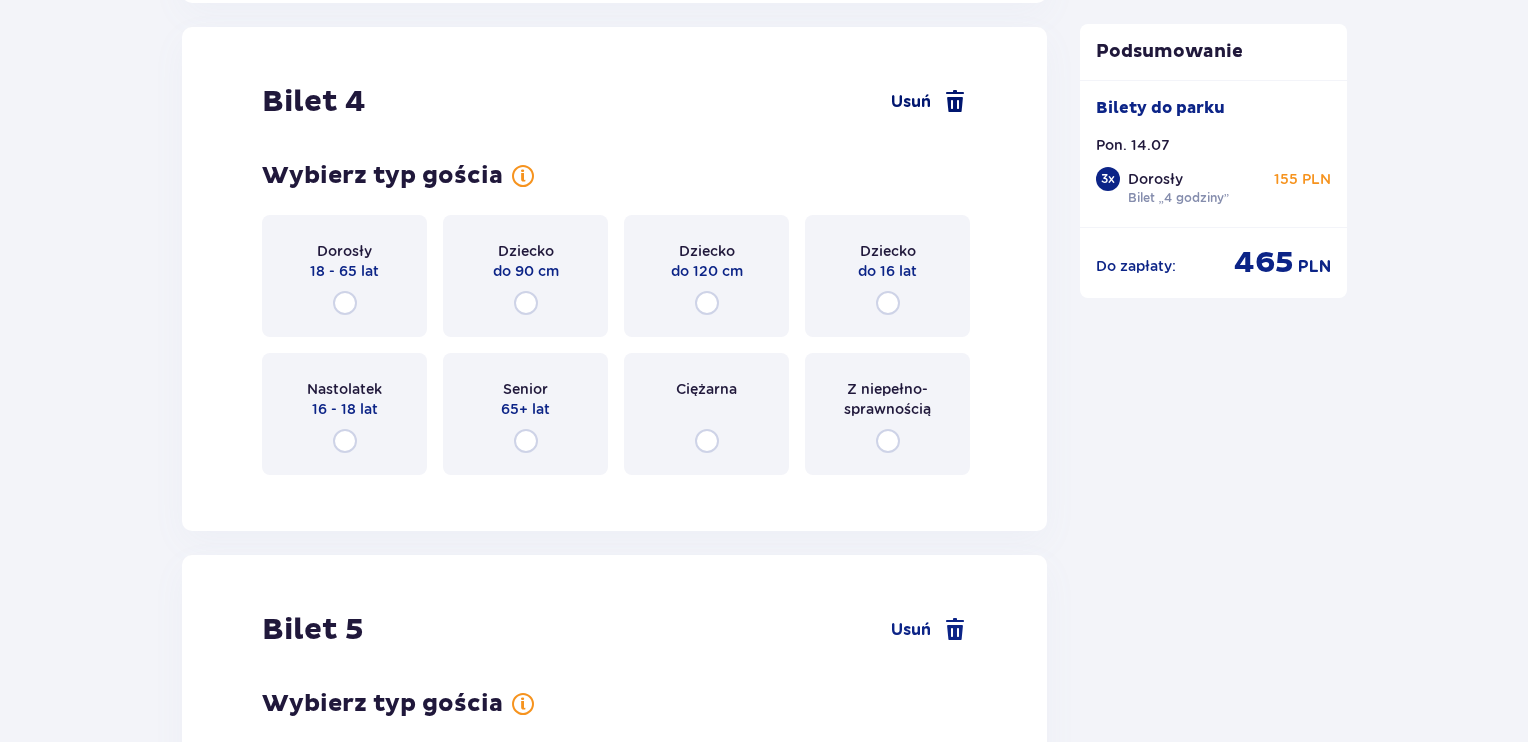 click on "Usuń" at bounding box center [911, 102] 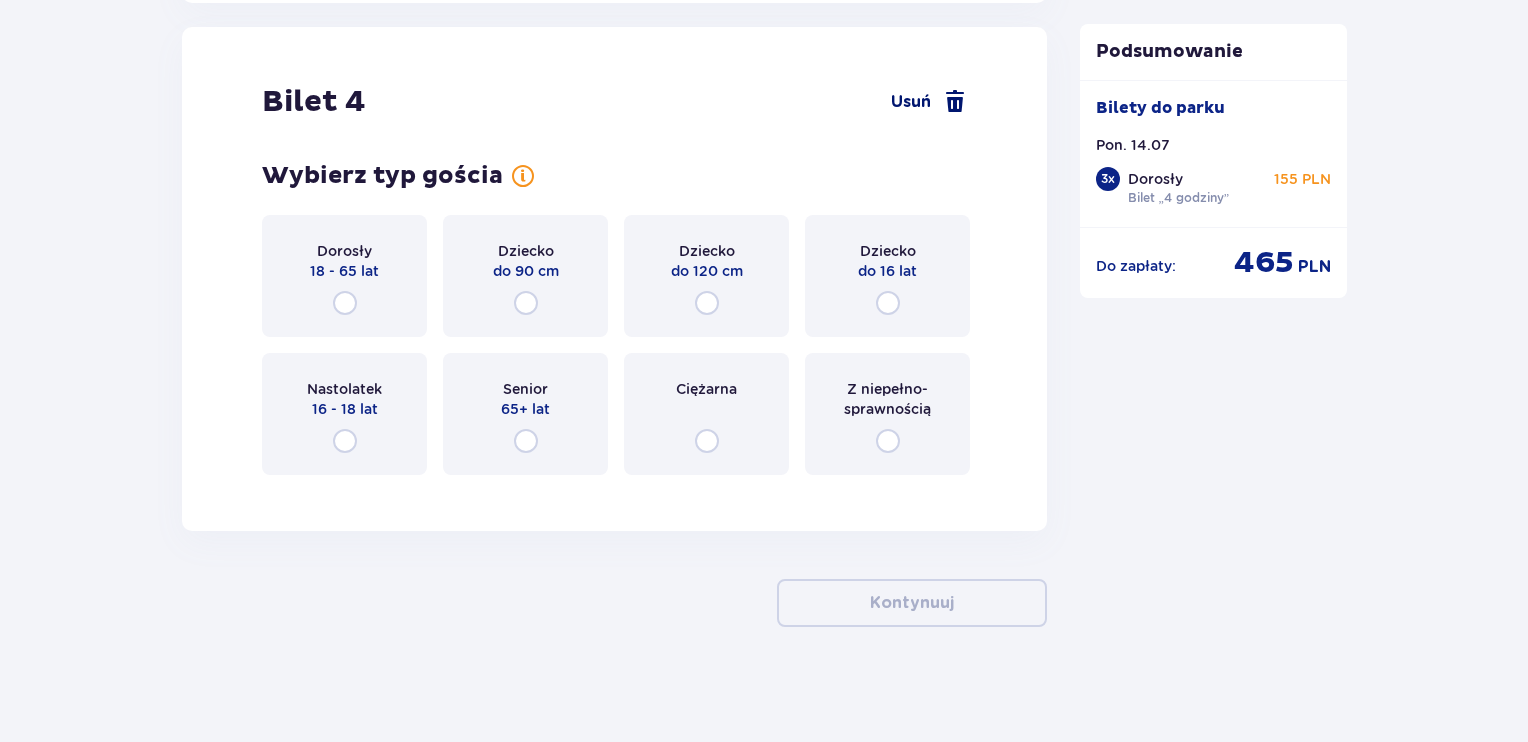 click on "Usuń" at bounding box center (911, 102) 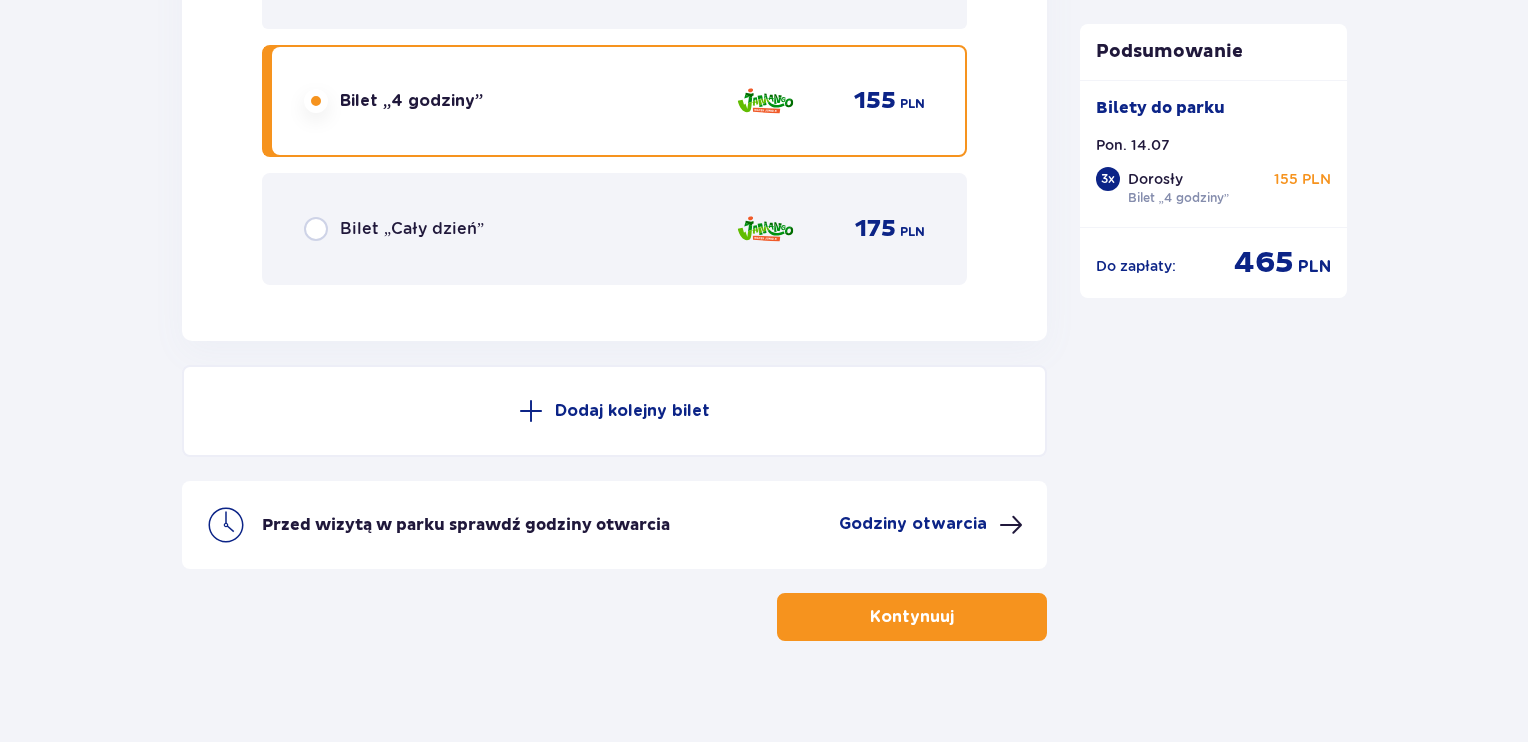 scroll, scrollTop: 5176, scrollLeft: 0, axis: vertical 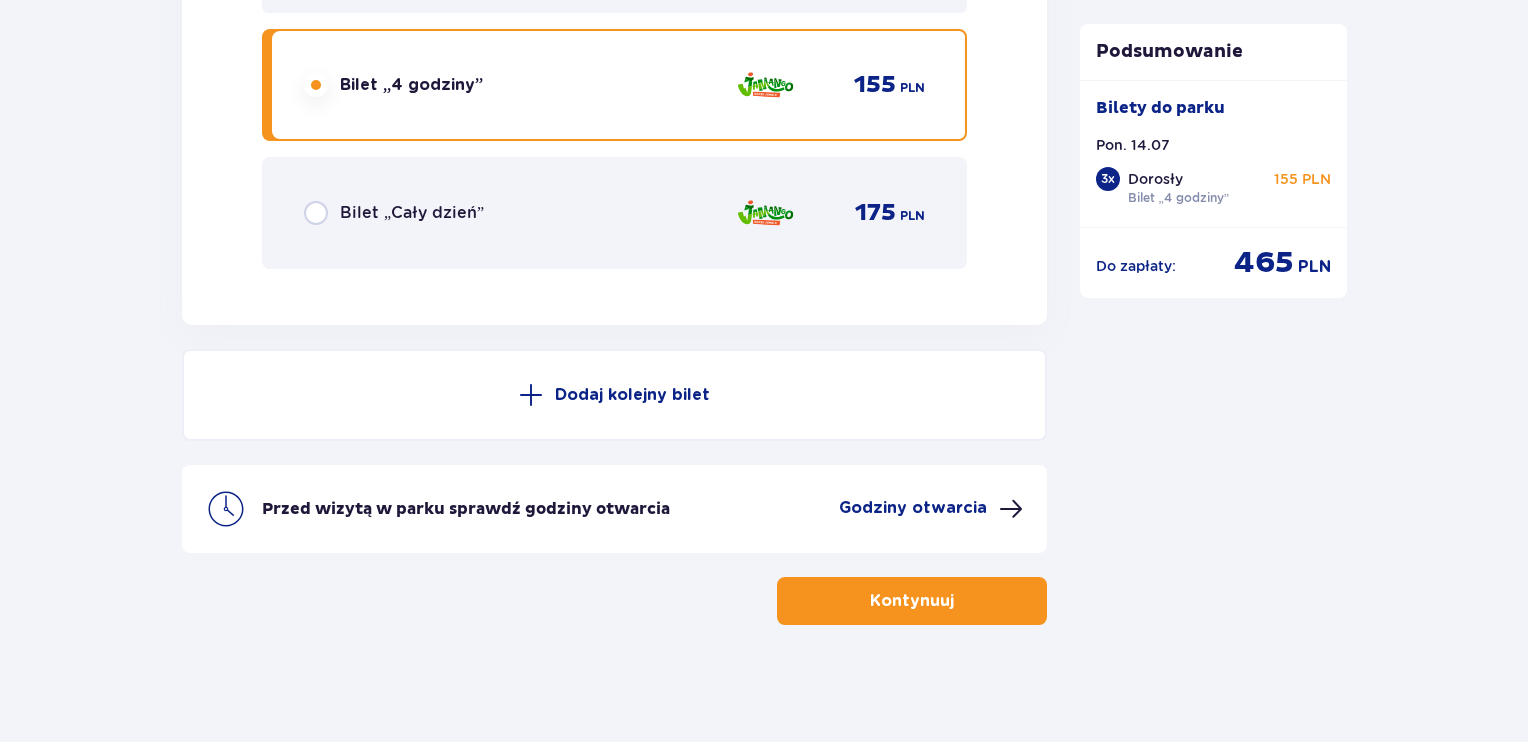 click on "Kontynuuj" at bounding box center [912, 601] 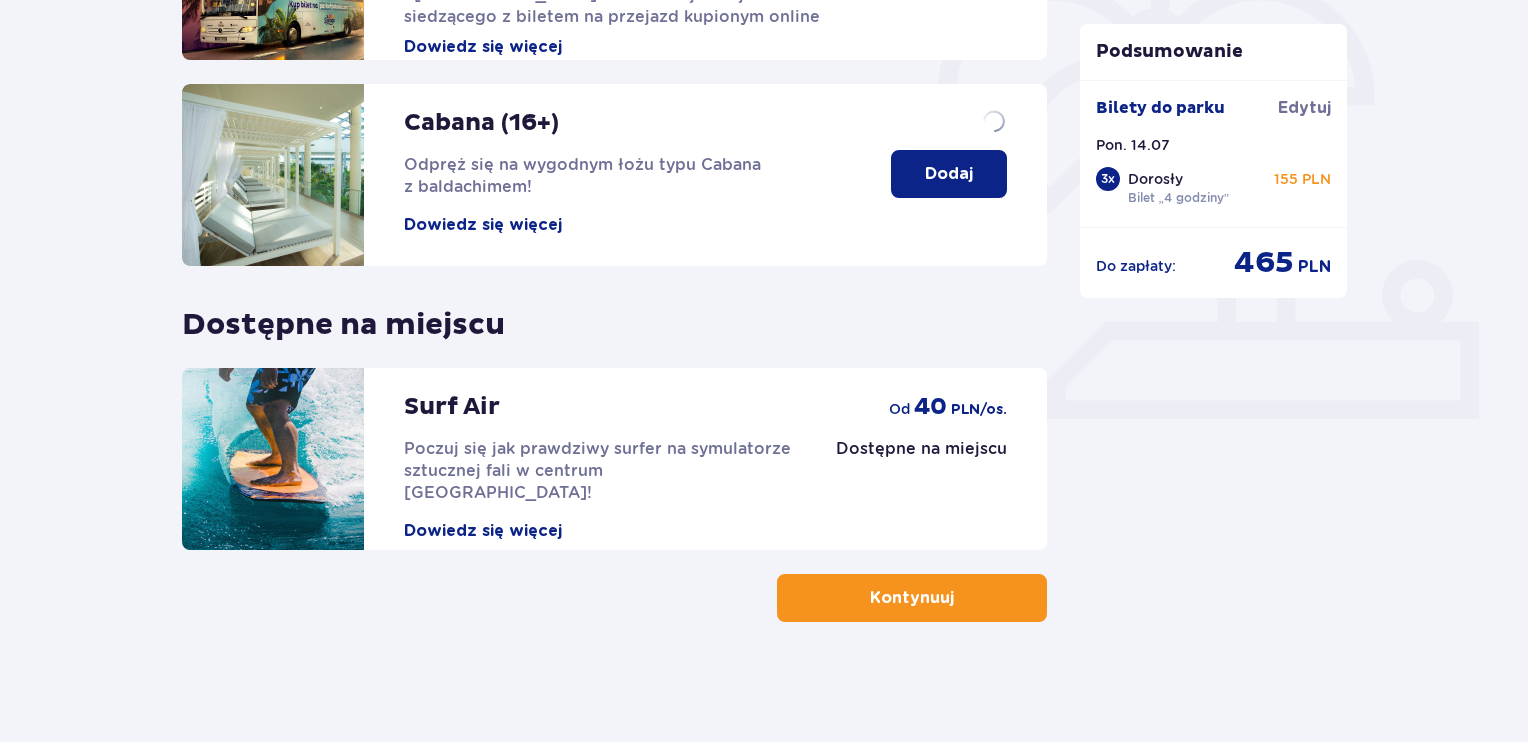 scroll, scrollTop: 0, scrollLeft: 0, axis: both 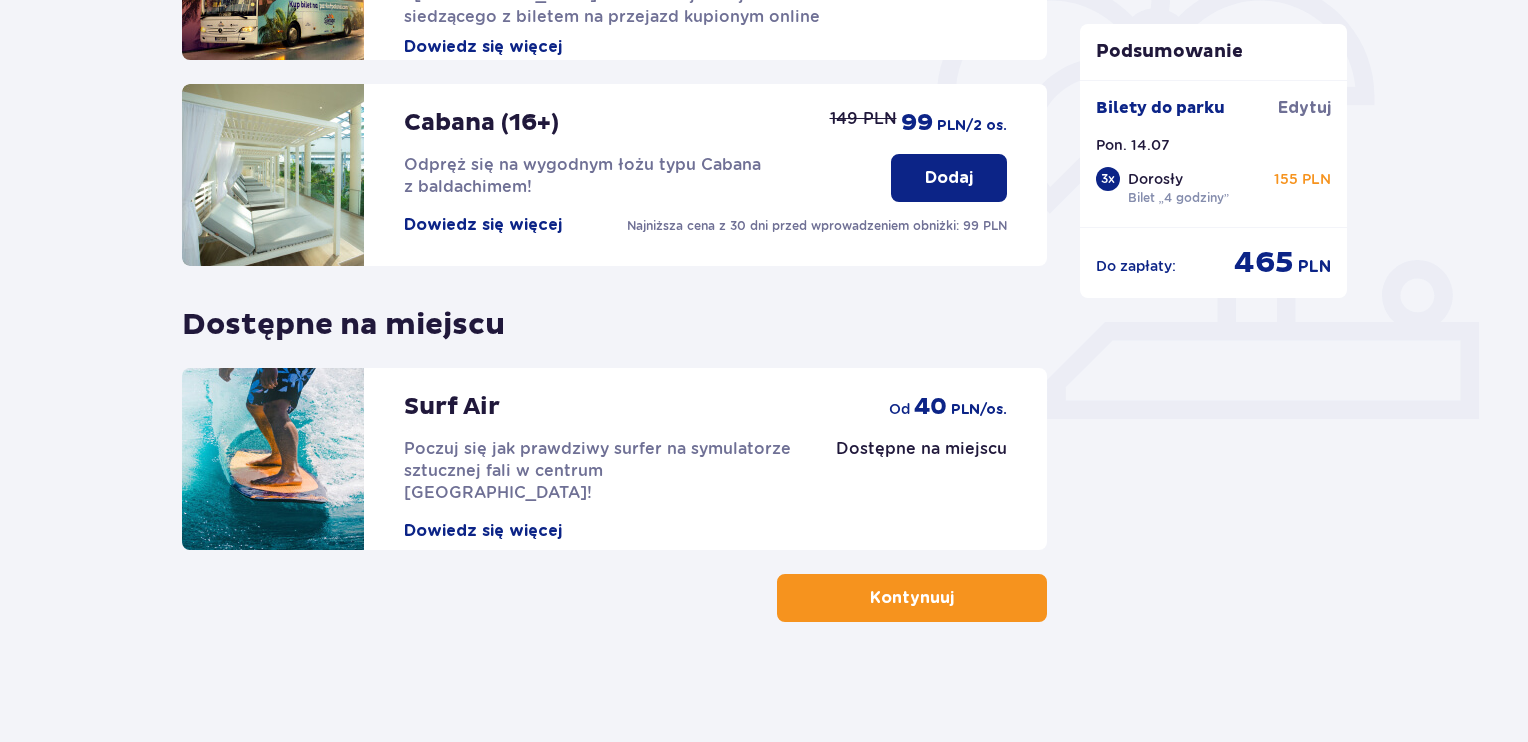 click on "Kontynuuj" at bounding box center [912, 598] 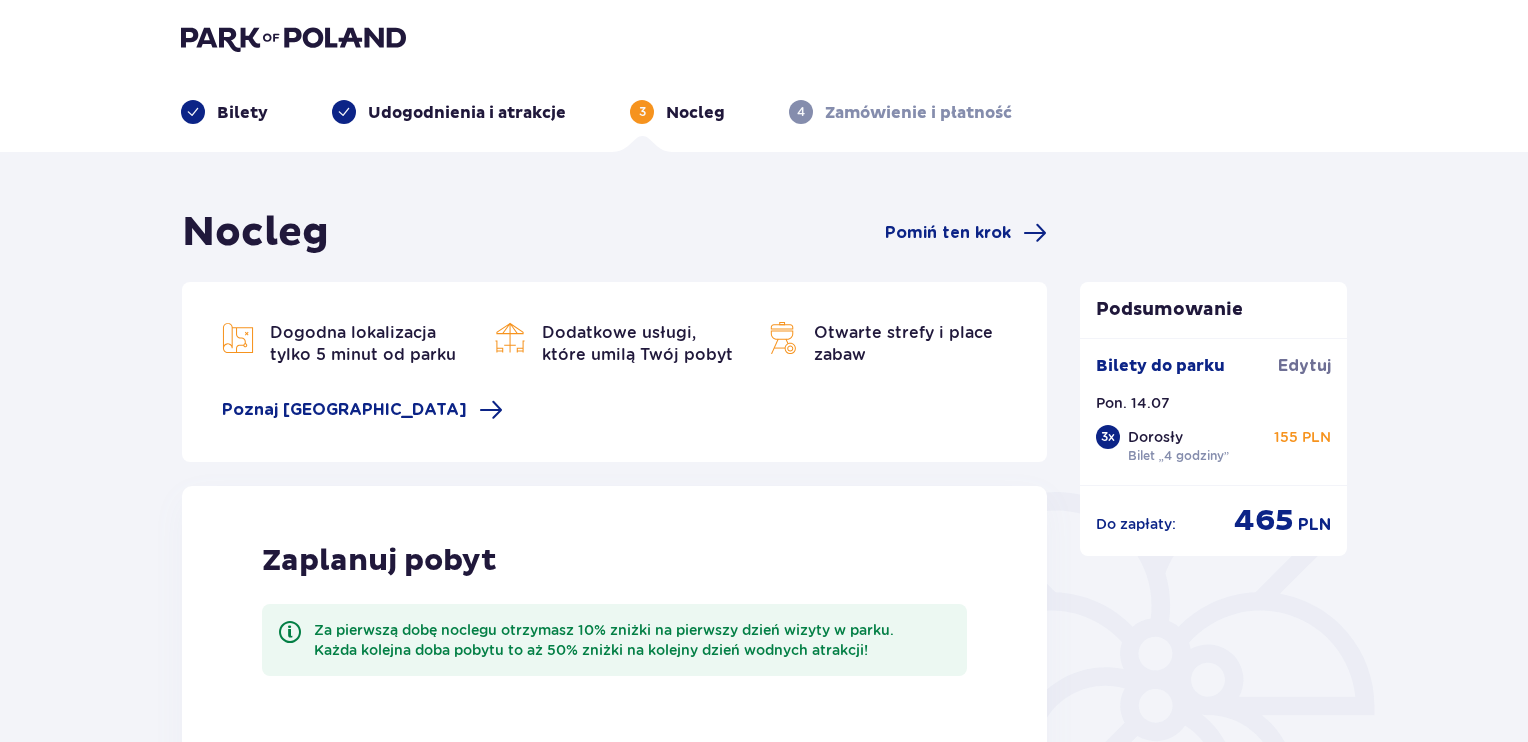 scroll, scrollTop: 0, scrollLeft: 0, axis: both 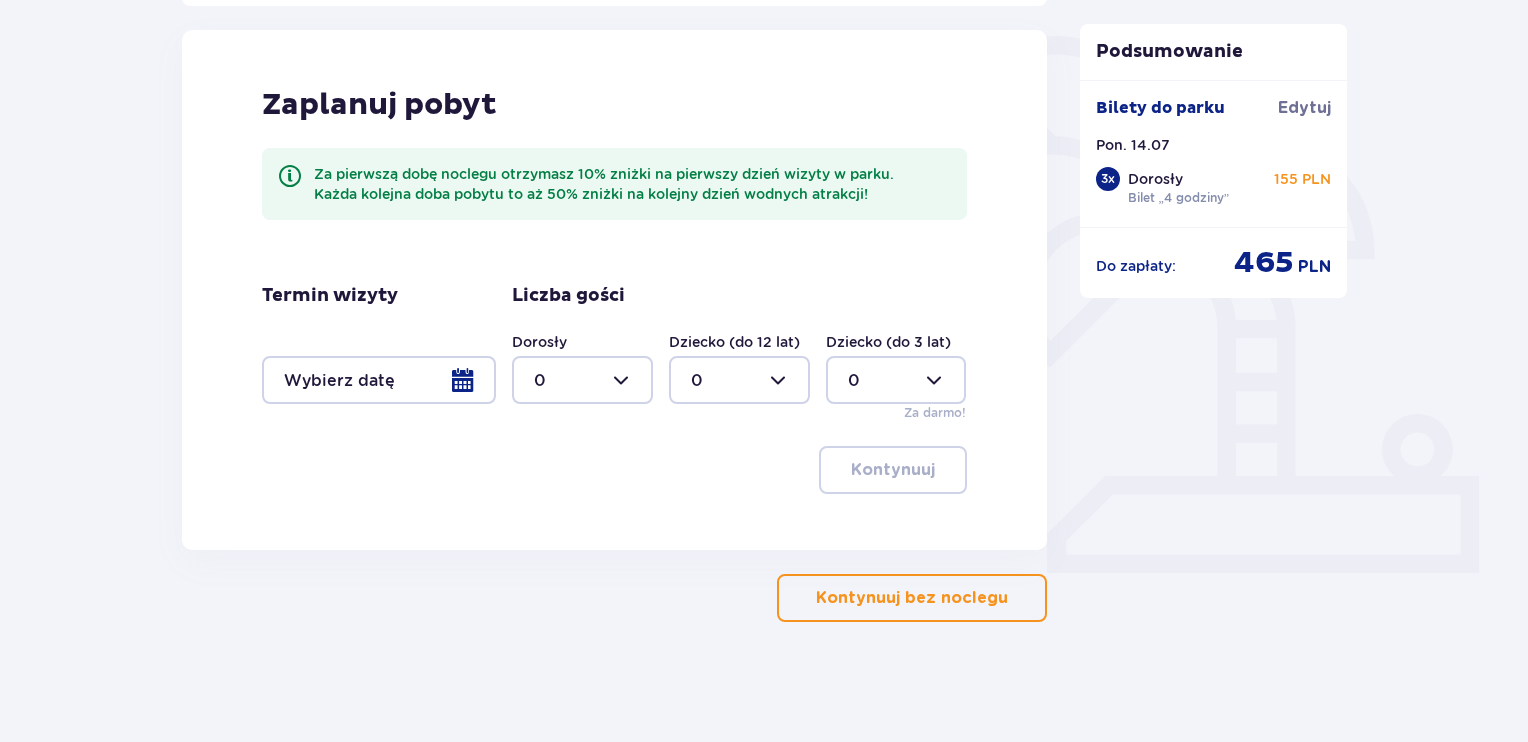 click on "Kontynuuj bez noclegu" at bounding box center (912, 598) 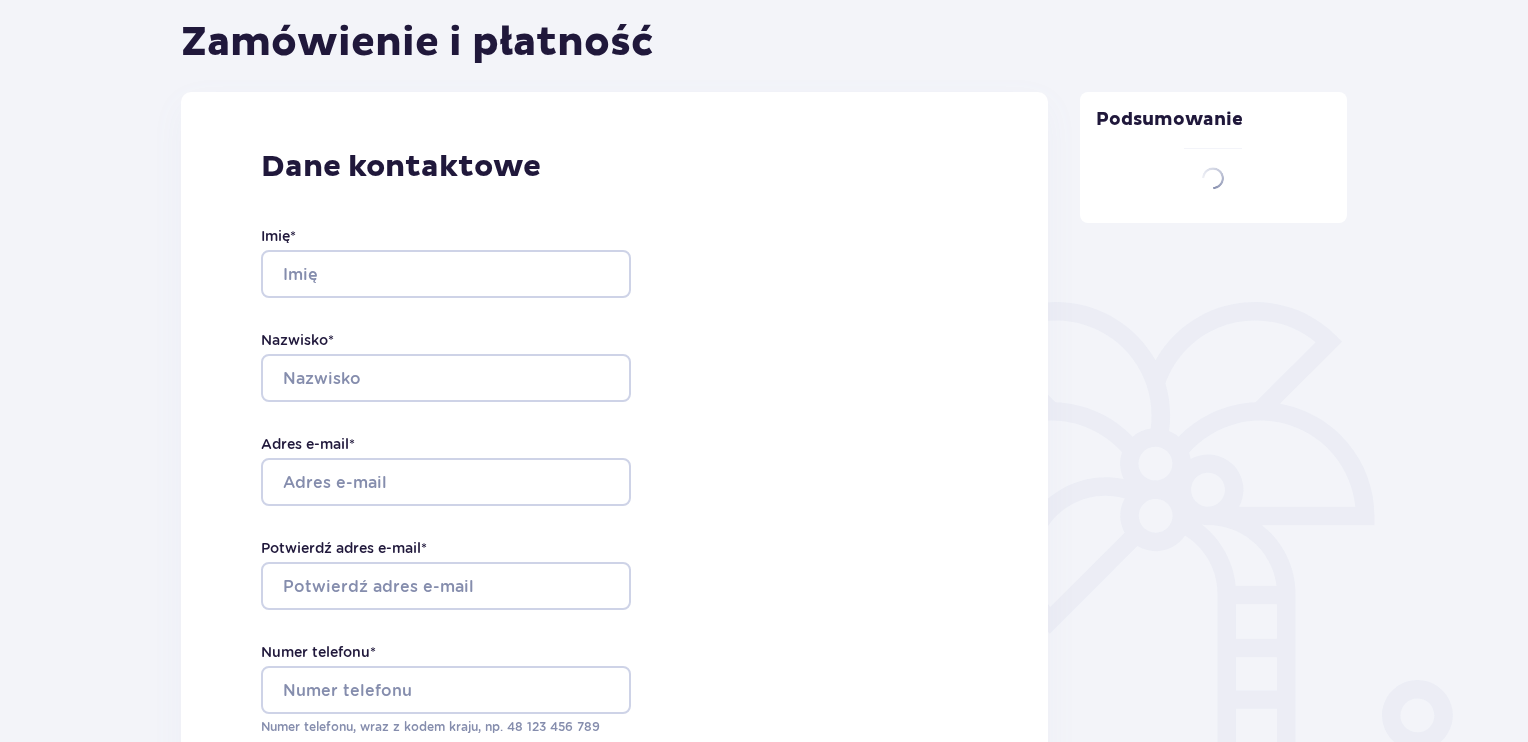 type on "Liwia" 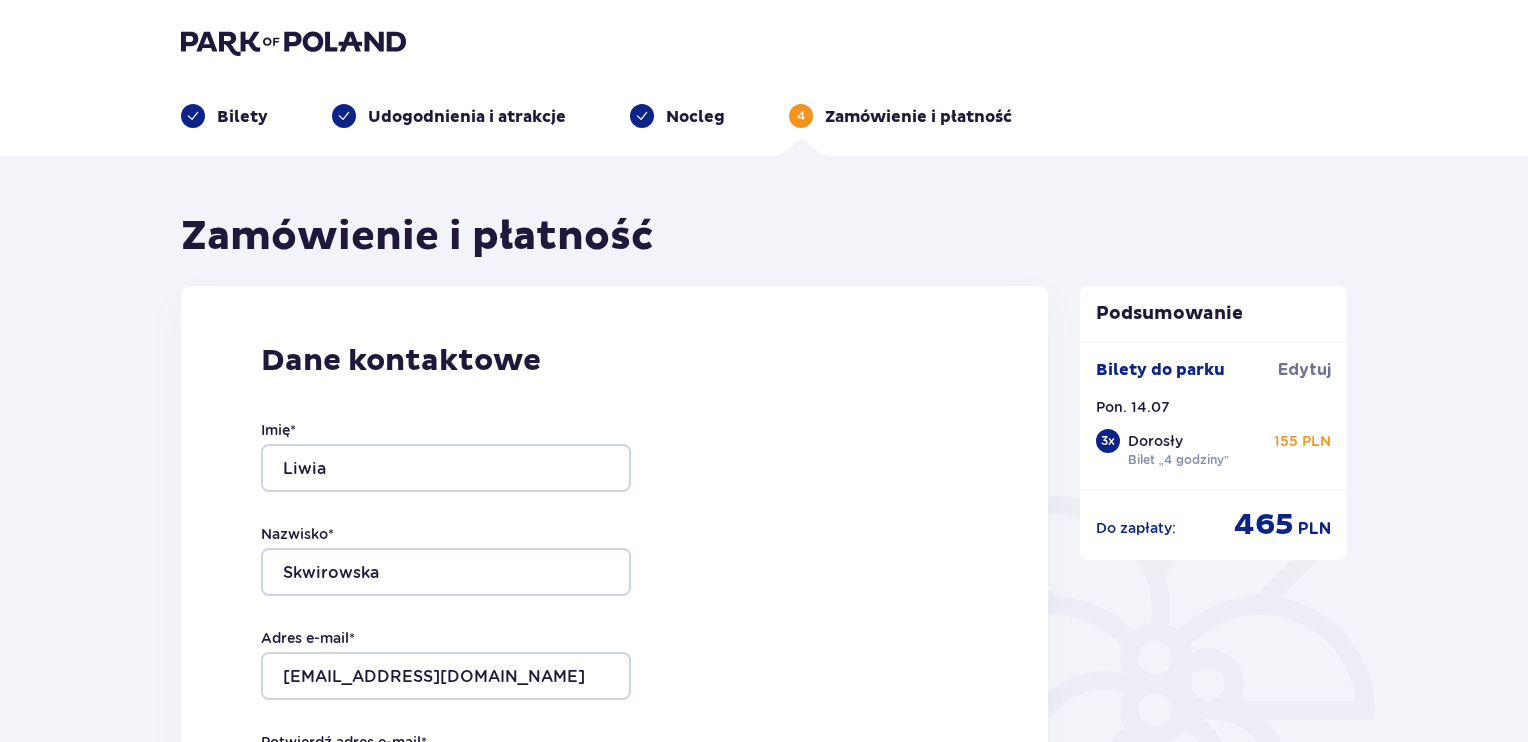 scroll, scrollTop: 0, scrollLeft: 0, axis: both 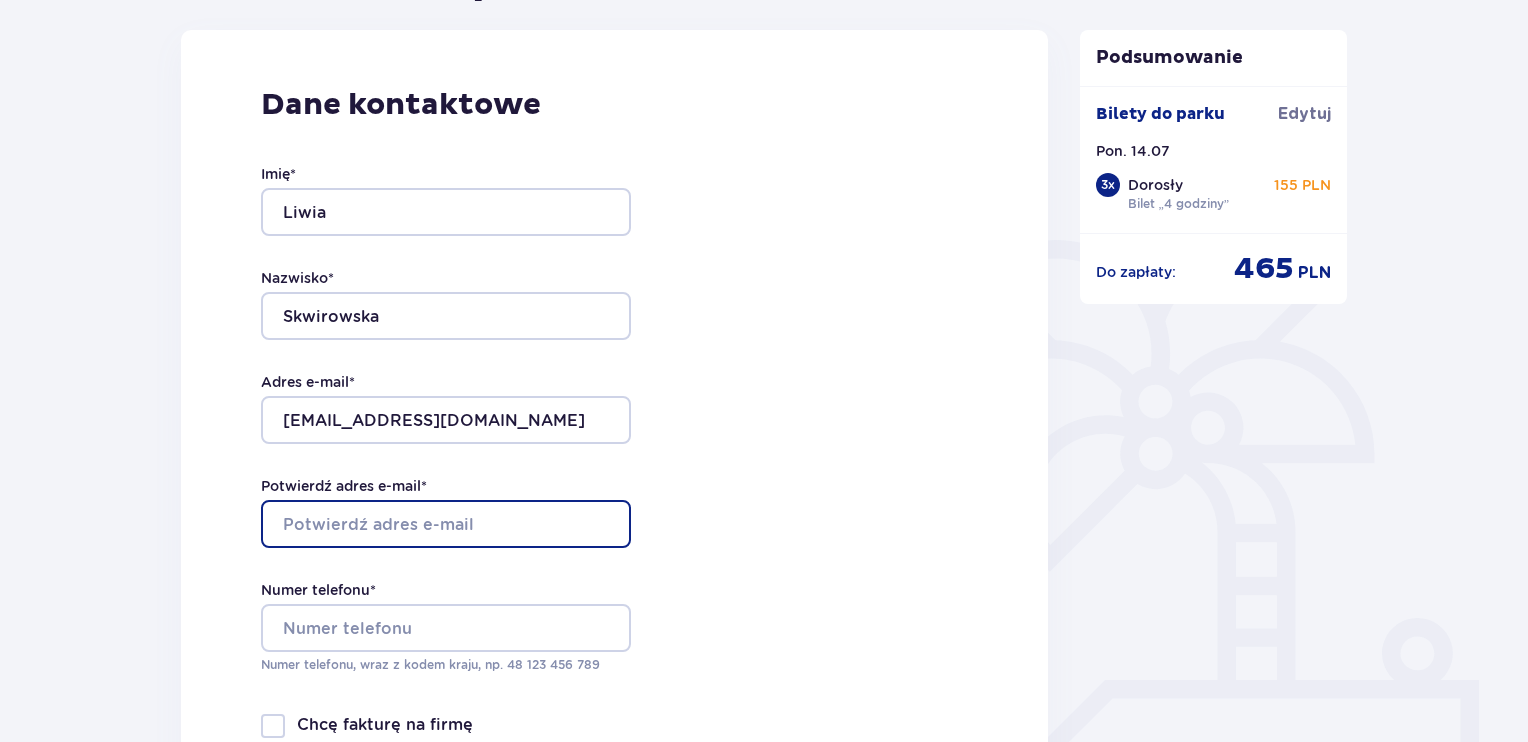 click on "Potwierdź adres e-mail *" at bounding box center (446, 524) 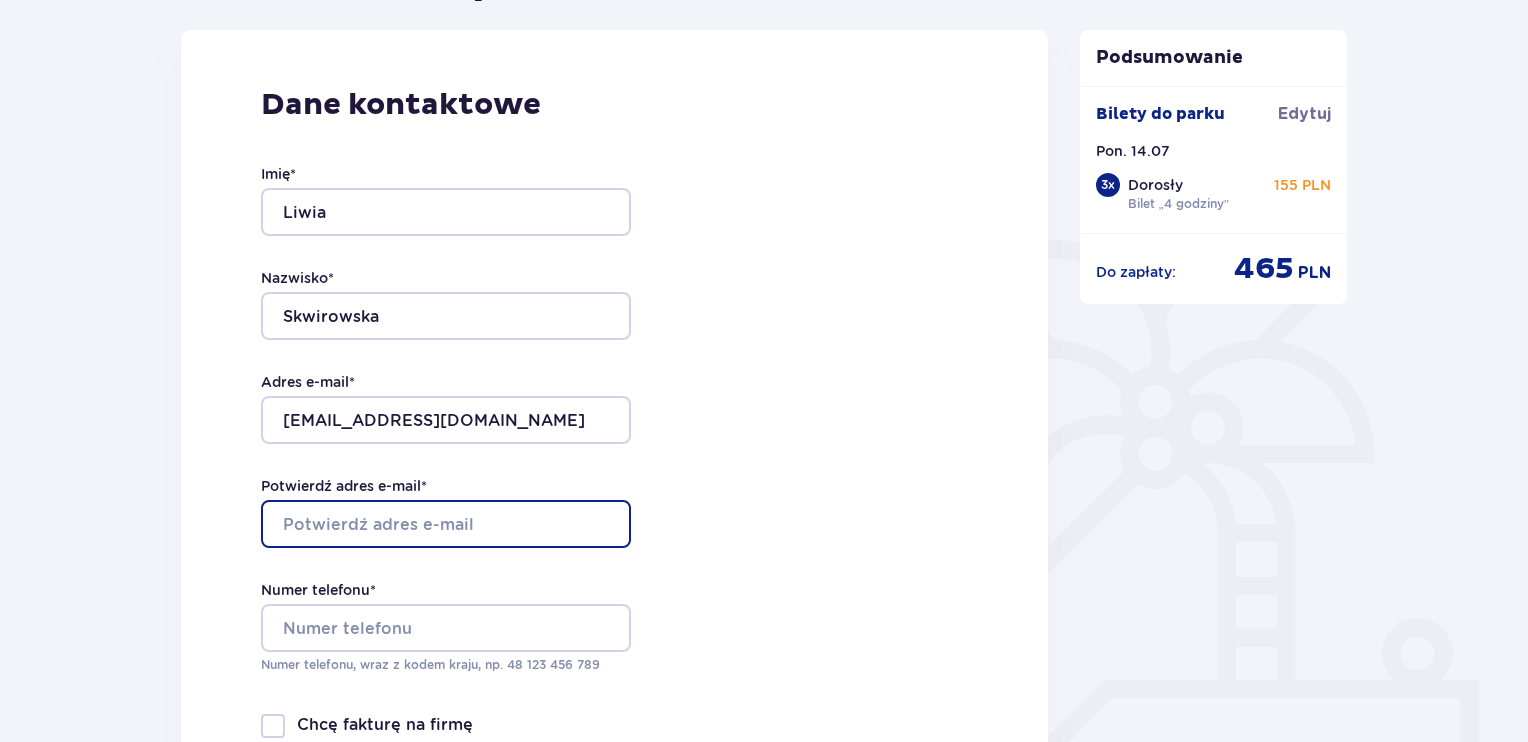 type on "[EMAIL_ADDRESS][DOMAIN_NAME]" 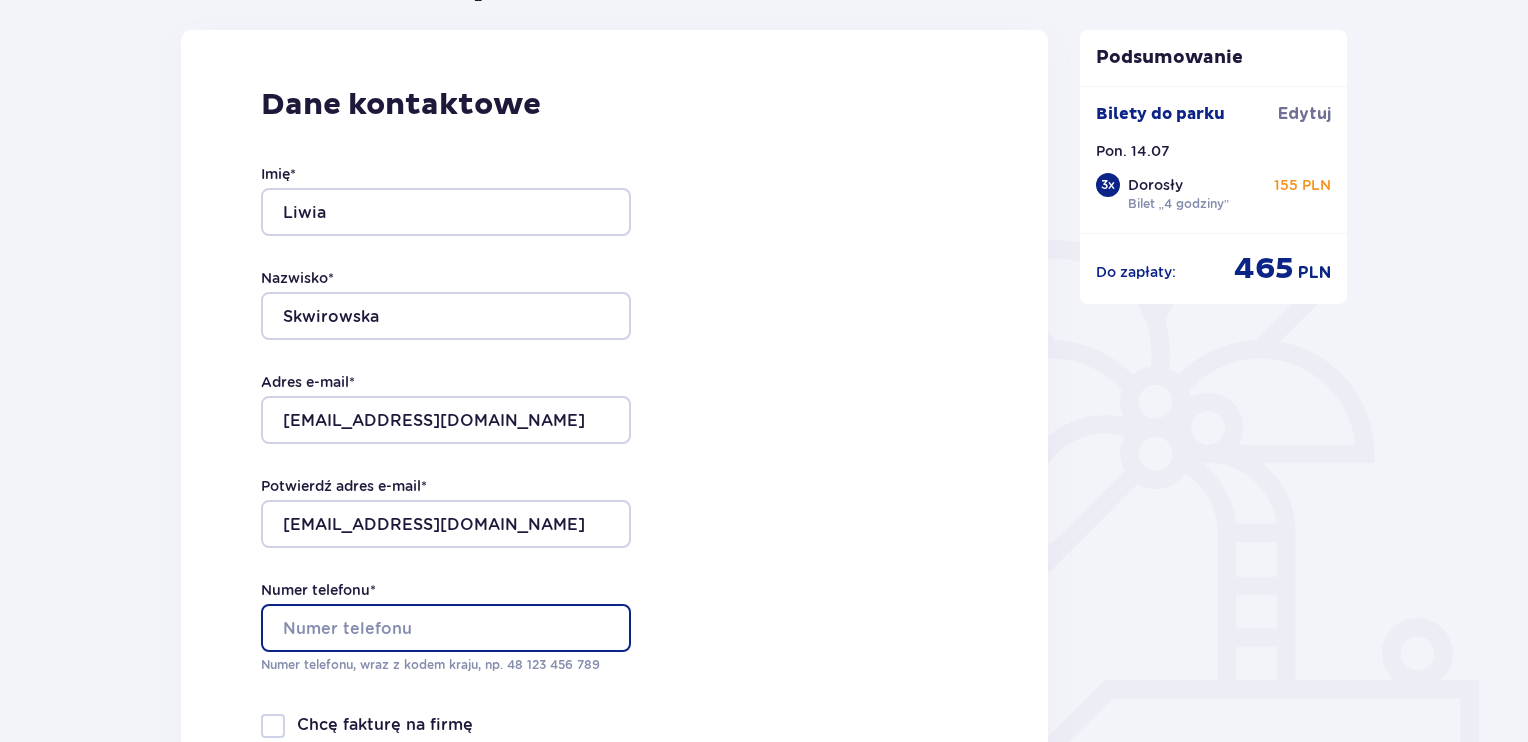 type on "506837685" 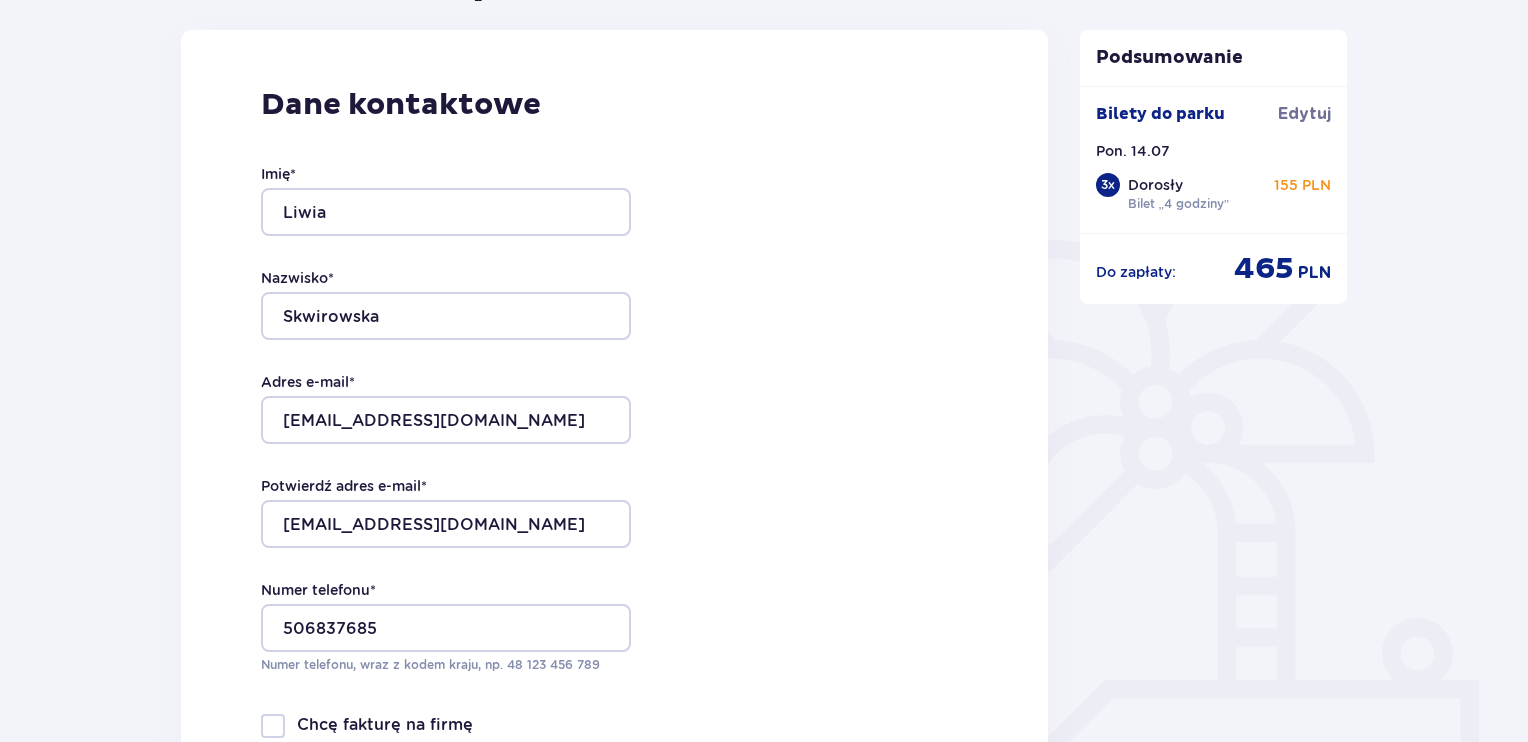 click on "Zamówienie i płatność Dane kontaktowe Imię * Liwia Nazwisko * Skwirowska Adres e-mail * liwskw420@gmail.com Potwierdź adres e-mail * liwskw420@gmail.com Numer telefonu * 506837685 Numer telefonu, wraz z kodem kraju, np. 48 ​123 ​456 ​789 Chcę fakturę na firmę Jeśli nie prowadzisz działalności gospodarczej lub innej spółki, automatycznie wystawimy Ci fakturę imienną. Dodaj adres do faktury imiennej *Zapoznałem/am się i akceptuję   Regulamin sprzedaży biletów online,   Regulamin korzystania z parku wodnego Suntago,   Regulamin Sprzedaży Suntago Village,   Regulamin Pobytu w Suntago Village ,  Regulamin strefy VIP ,  Specjalne warunki zakupu Pakietu Rodzinnego ,  Zasady promocji Pakiet dla Seniora ,  Regulamin promocji “Online taniej 10/20 zł”   i   Politykę prywatności Akceptuję inne zgody Rozwiń Mam kod rabatowy Zastosuj Mam voucher kwotowy Zastosuj Do zapłaty : 465 PLN Kupuję i płacę Zapłać w ciągu 60 minut, inaczej zamówienie zostanie anulowane. klauzulach RODO ." at bounding box center [764, 866] 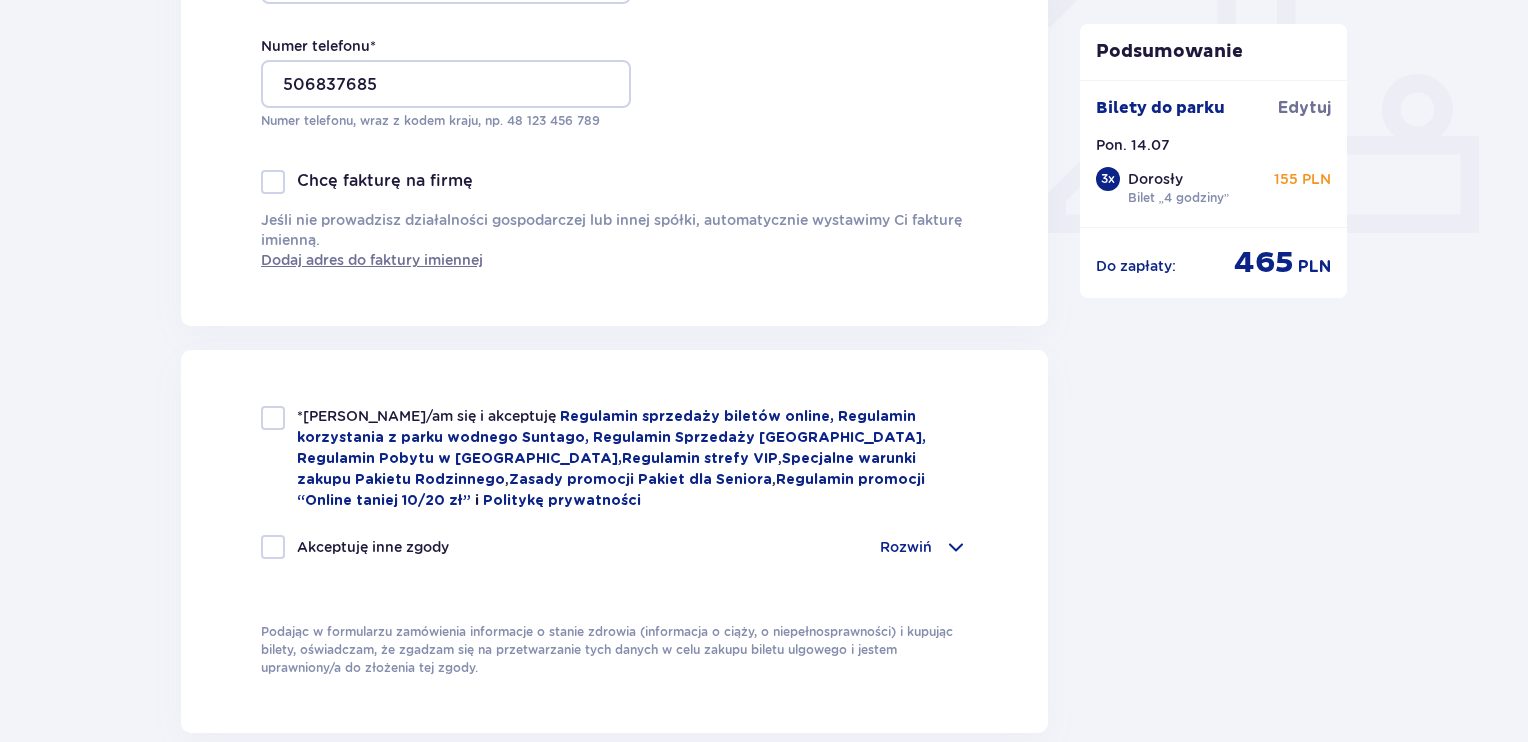 scroll, scrollTop: 816, scrollLeft: 0, axis: vertical 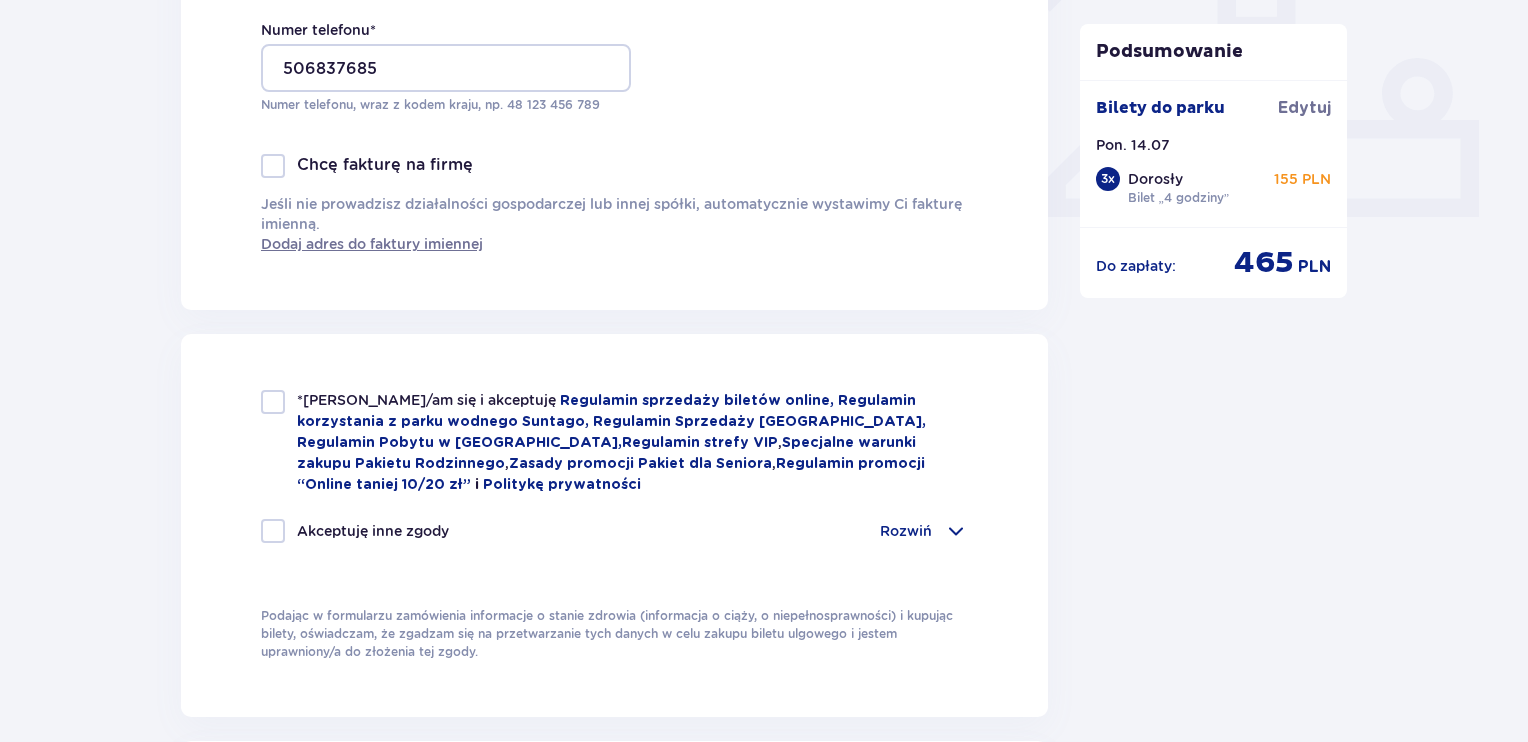 click at bounding box center (273, 402) 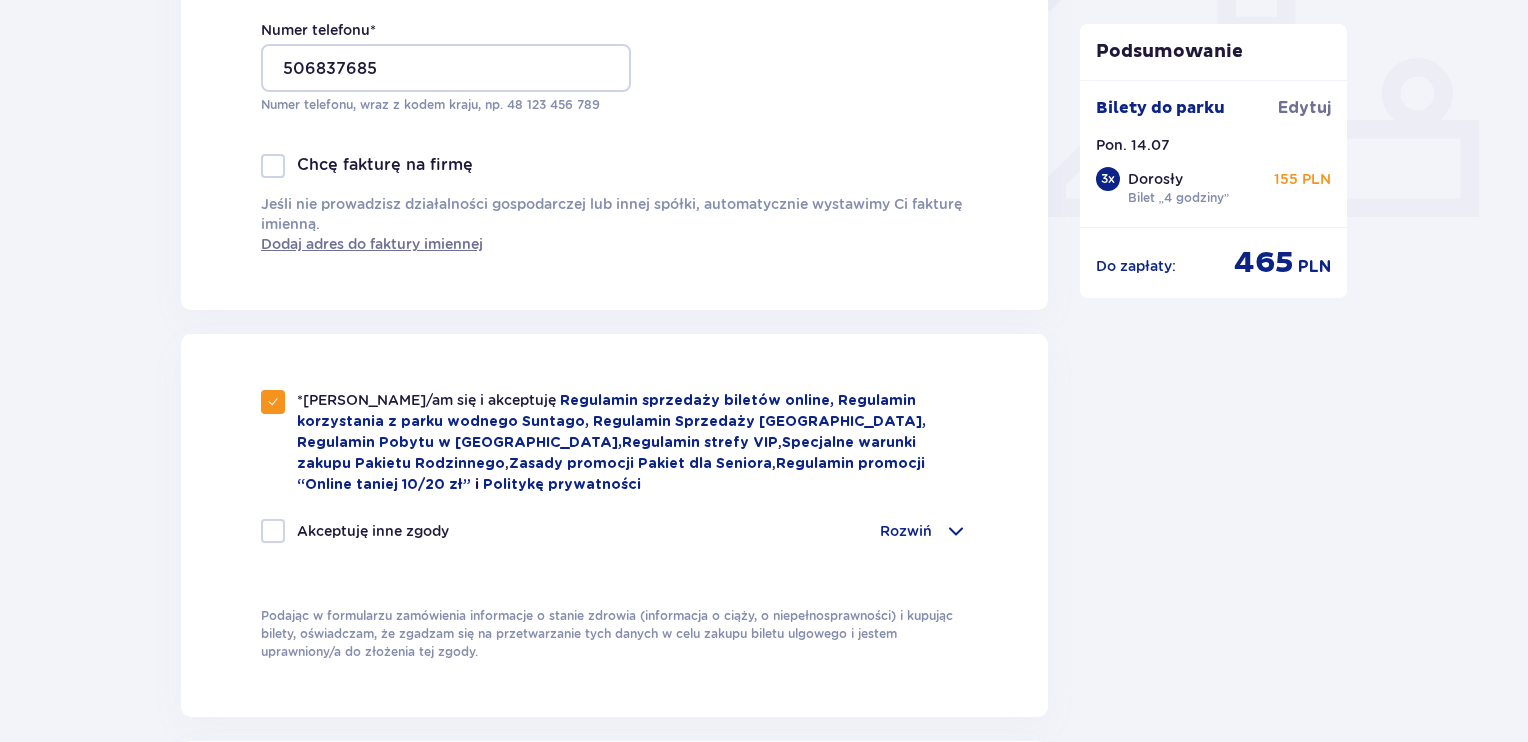 checkbox on "true" 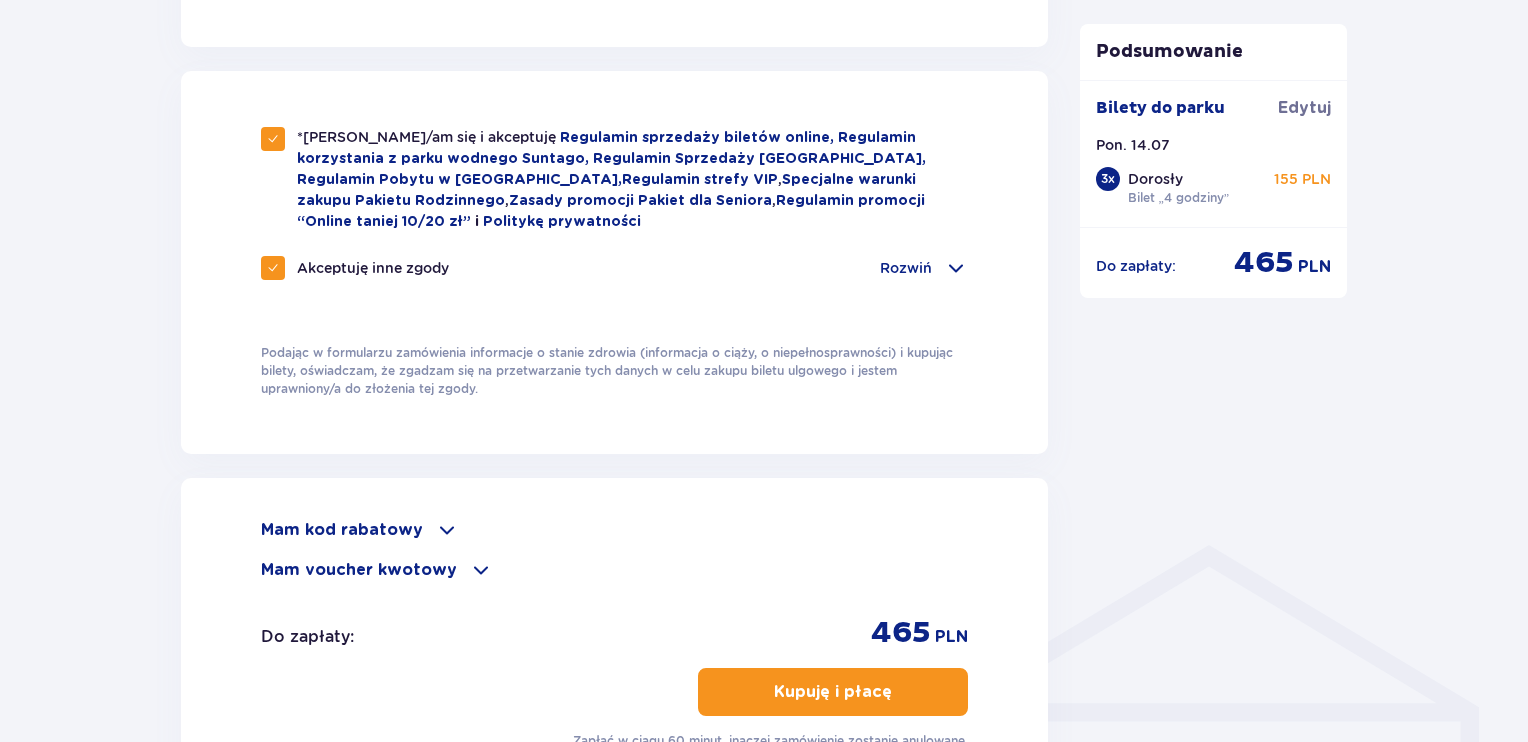 scroll, scrollTop: 1336, scrollLeft: 0, axis: vertical 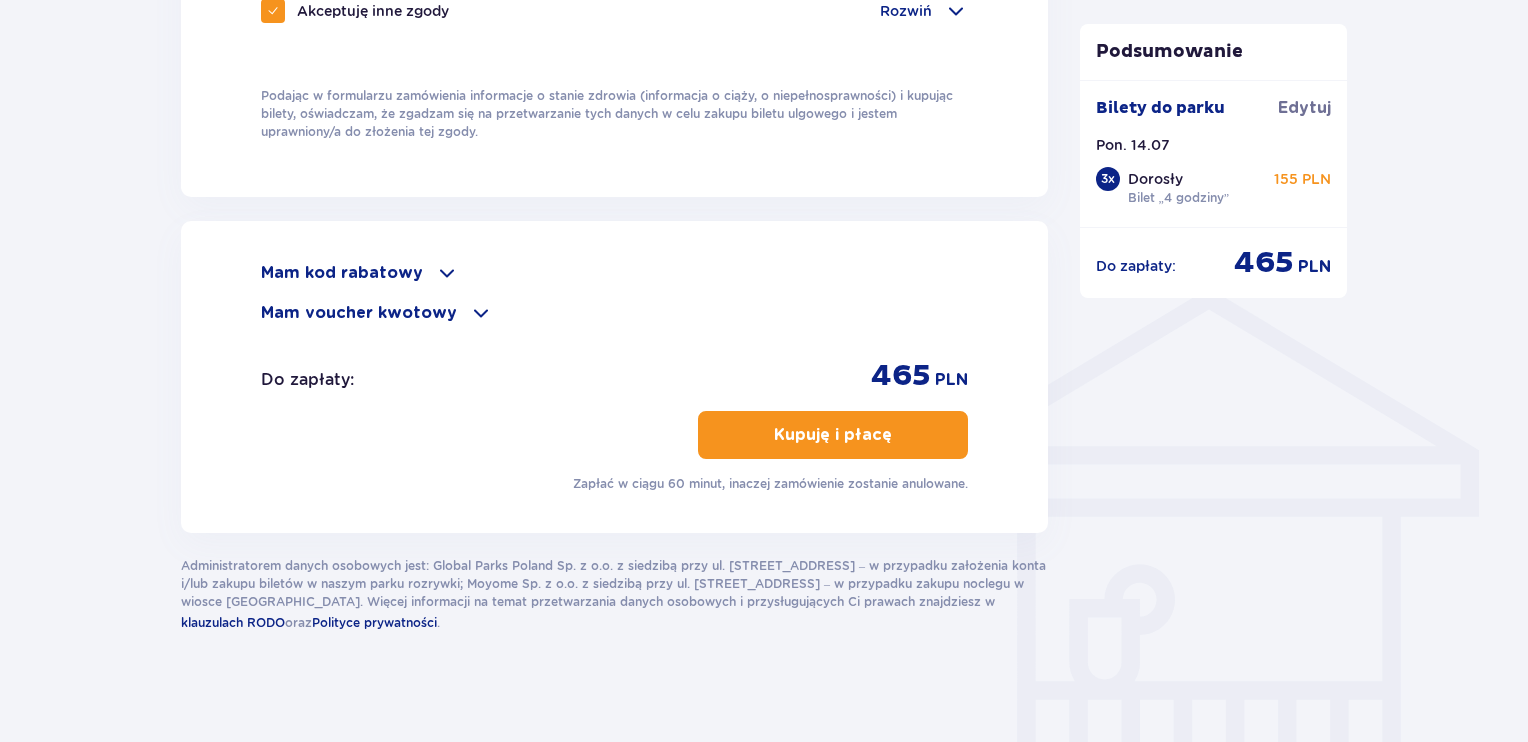 click on "Kupuję i płacę" at bounding box center (833, 435) 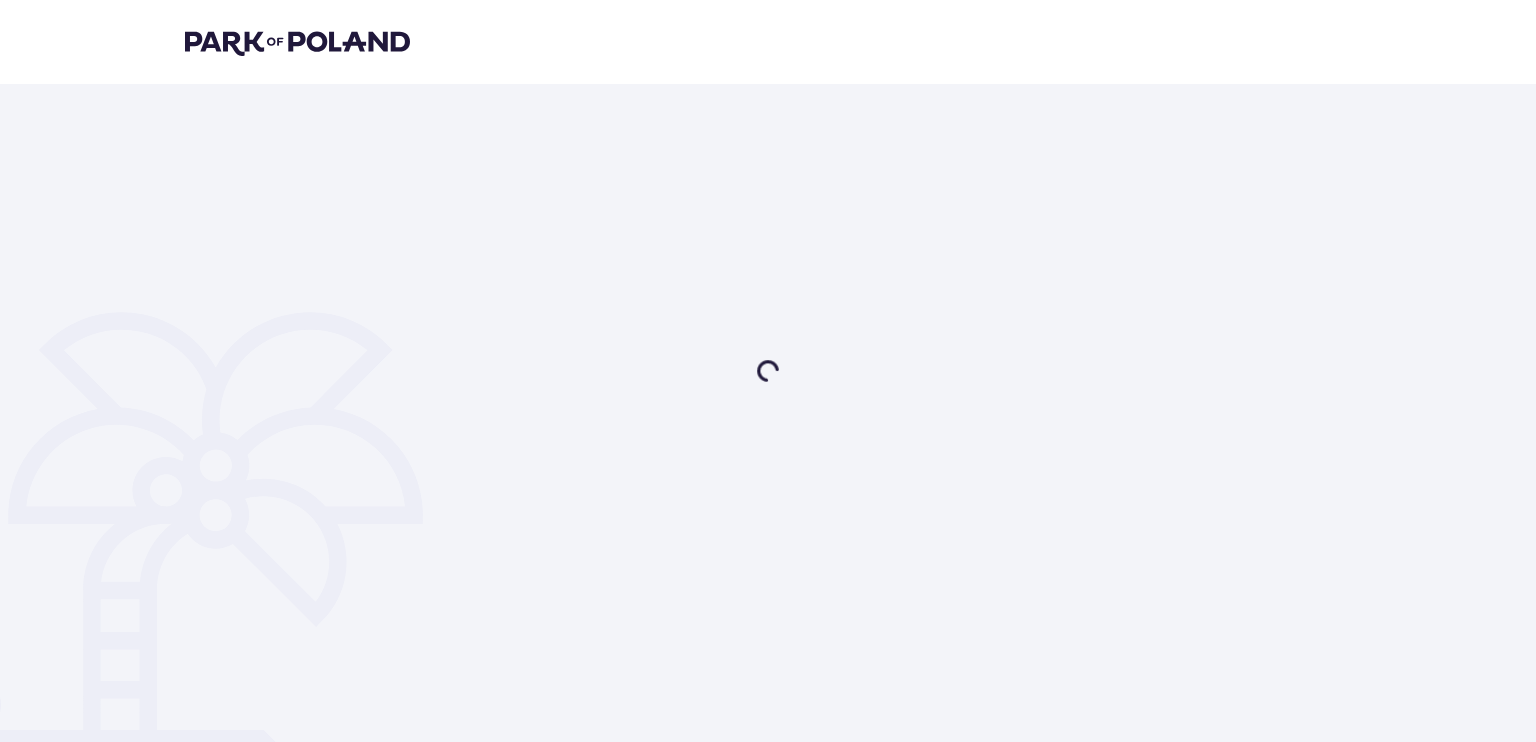 scroll, scrollTop: 0, scrollLeft: 0, axis: both 